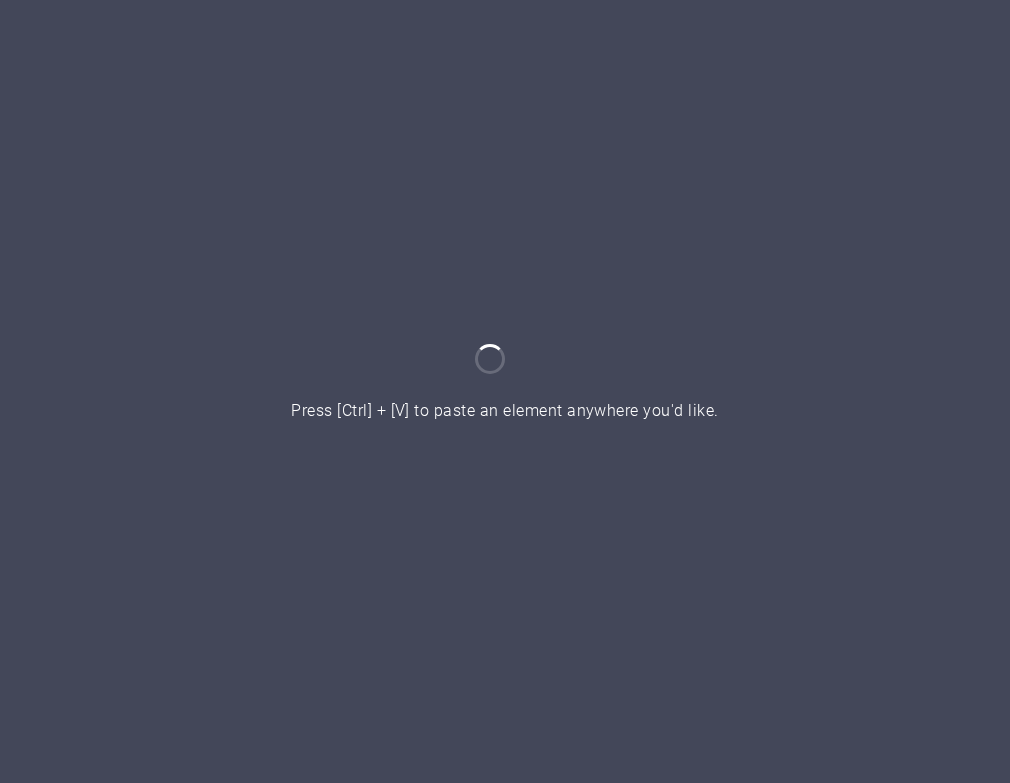 scroll, scrollTop: 0, scrollLeft: 0, axis: both 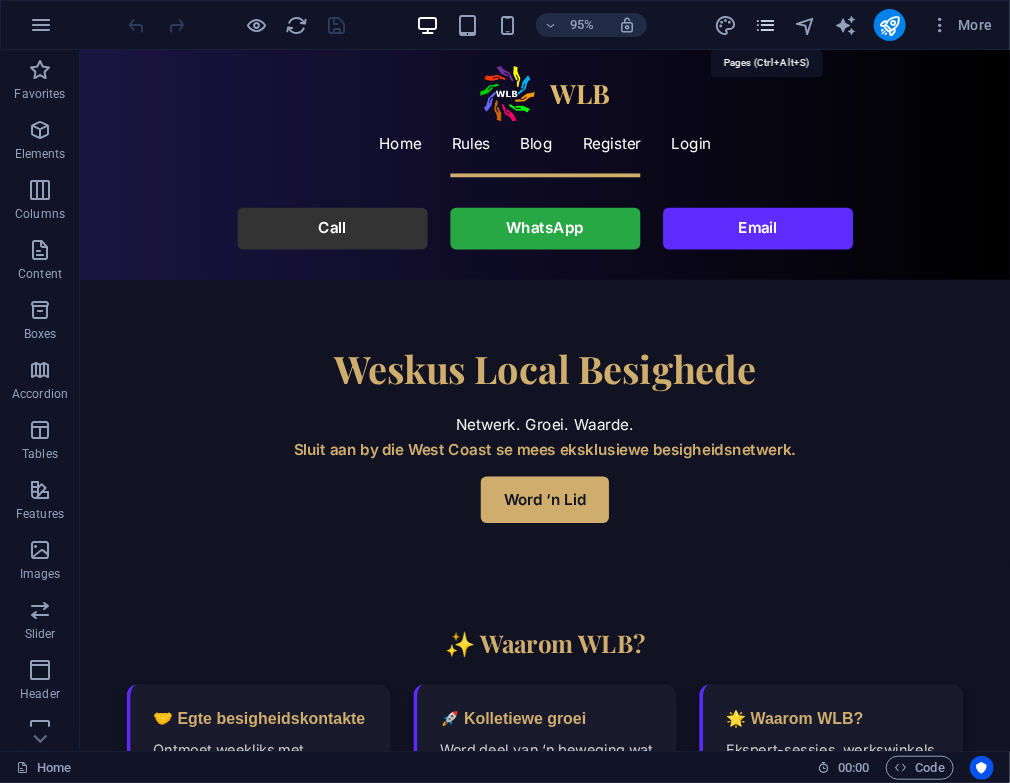 click at bounding box center [765, 25] 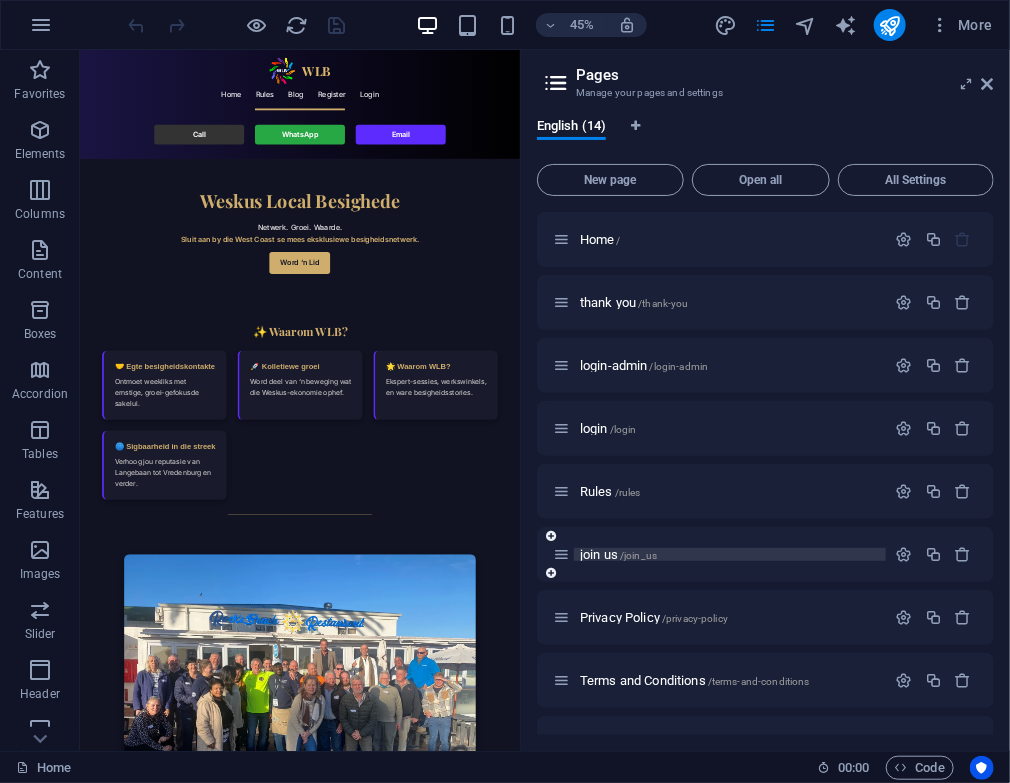 click on "join us /join_us" at bounding box center (618, 554) 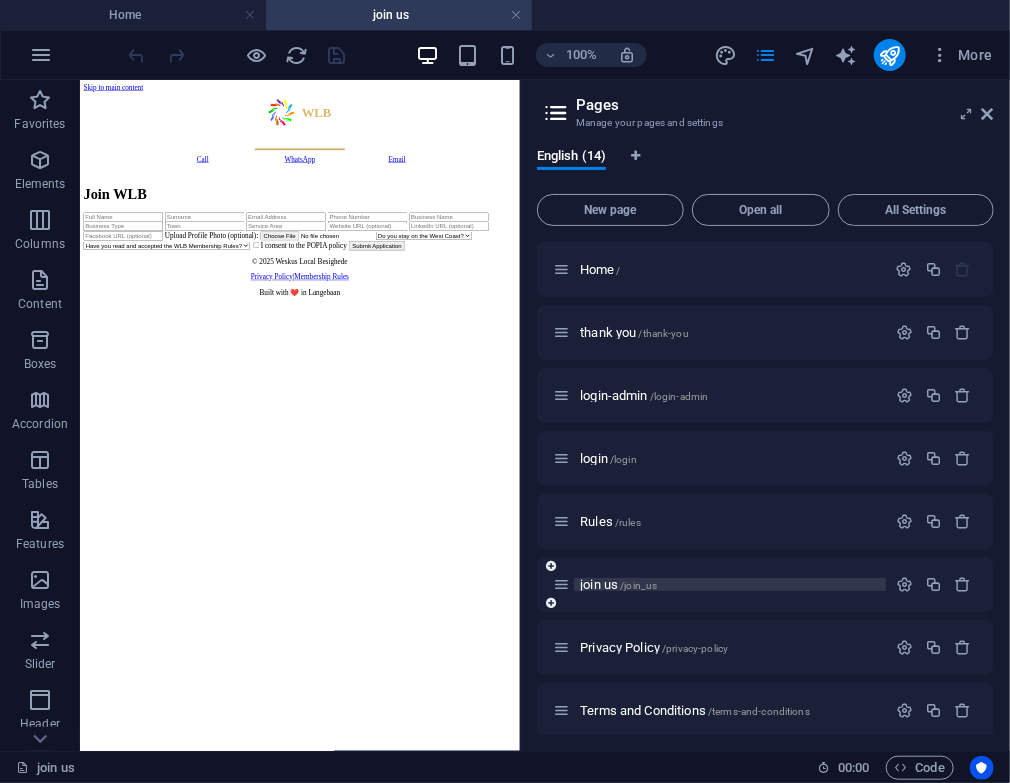 scroll, scrollTop: 0, scrollLeft: 0, axis: both 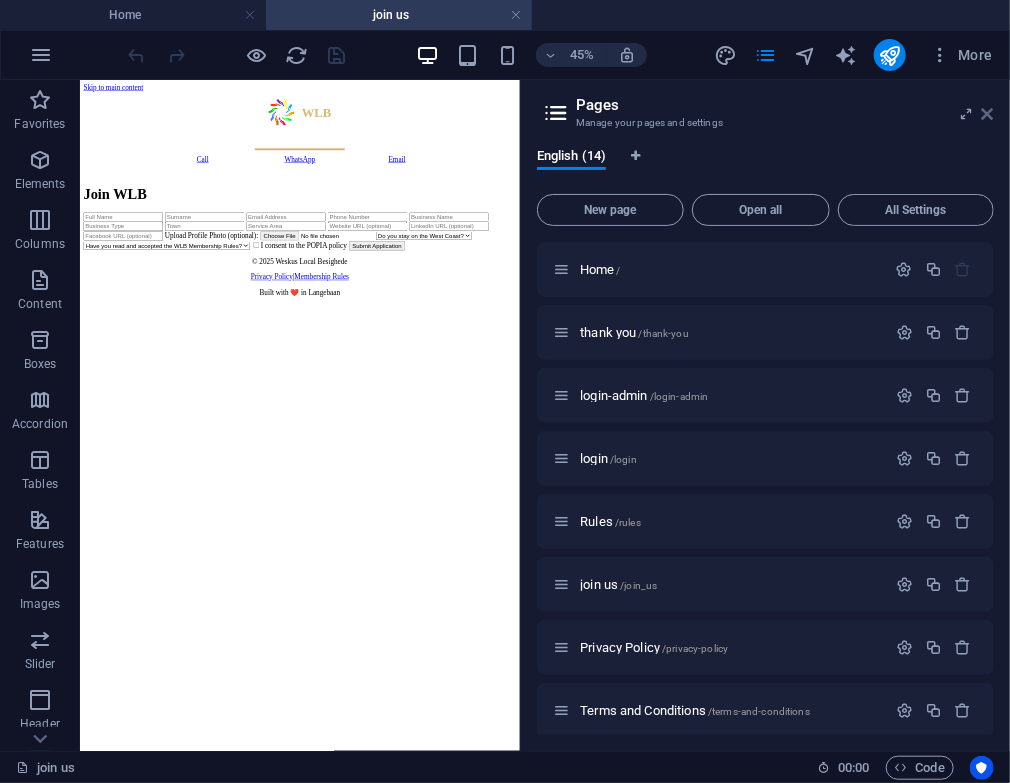 click at bounding box center (988, 114) 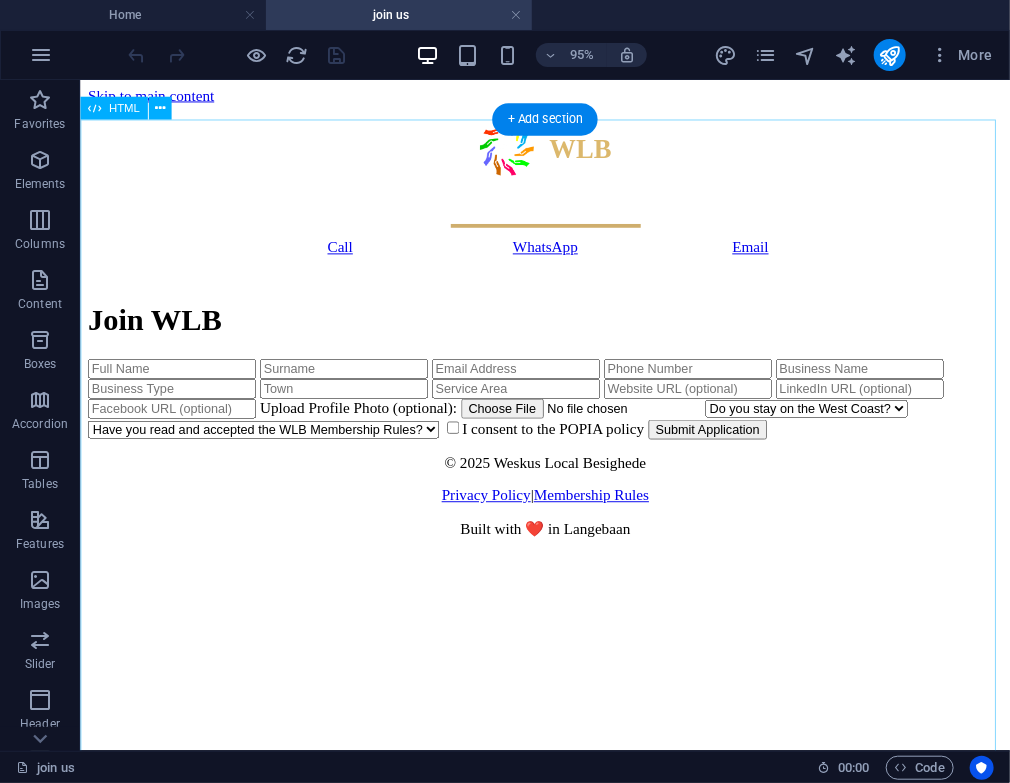 scroll, scrollTop: 200, scrollLeft: 0, axis: vertical 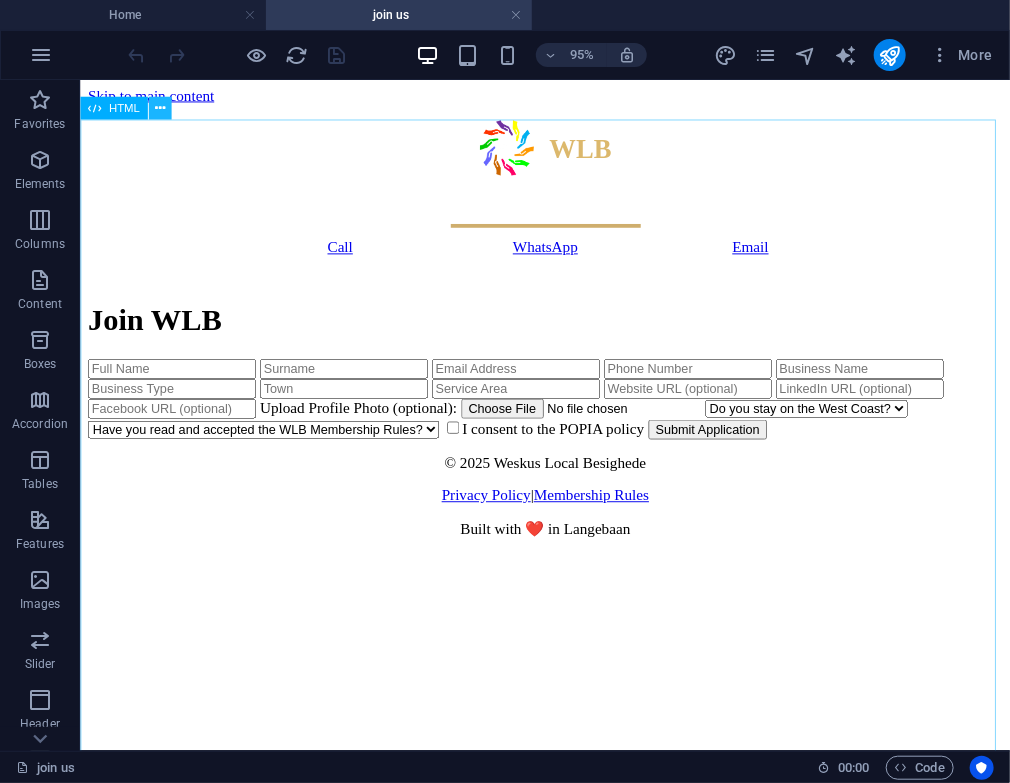 click at bounding box center (159, 108) 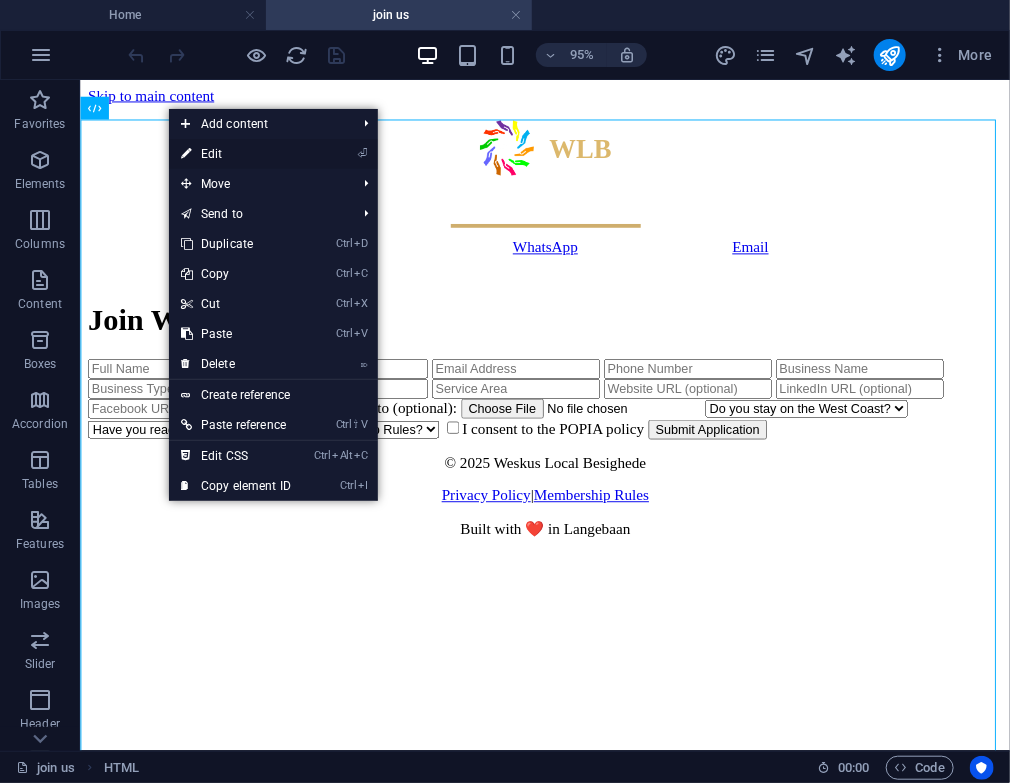 click on "⏎  Edit" at bounding box center (236, 154) 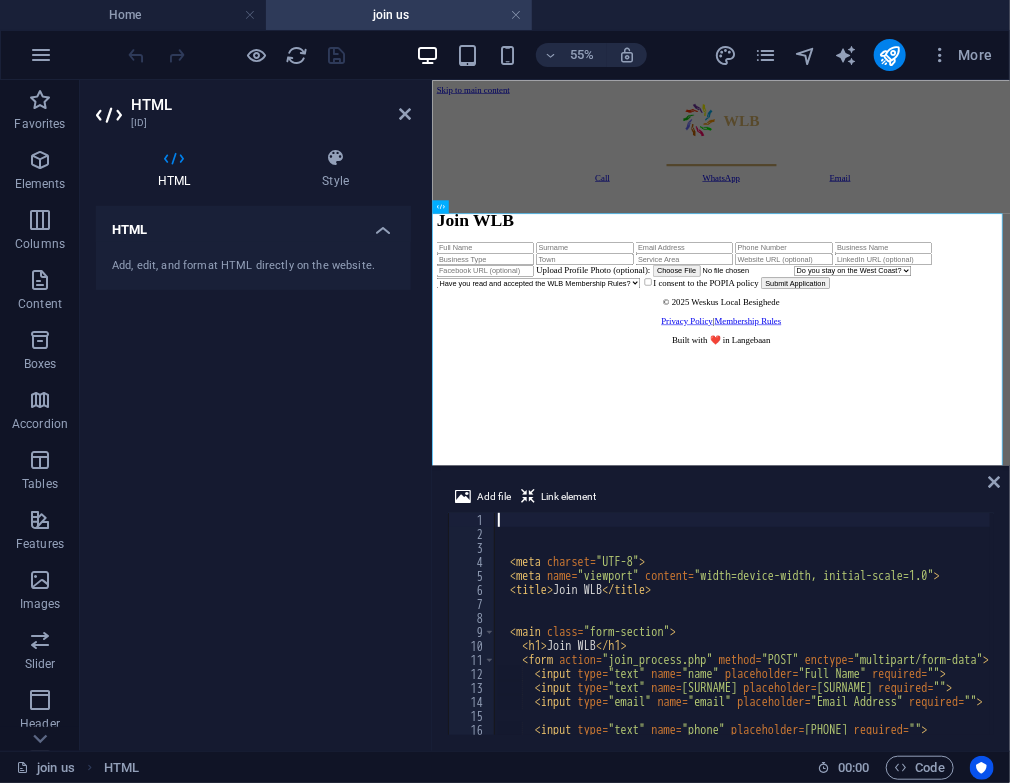 scroll, scrollTop: 0, scrollLeft: 0, axis: both 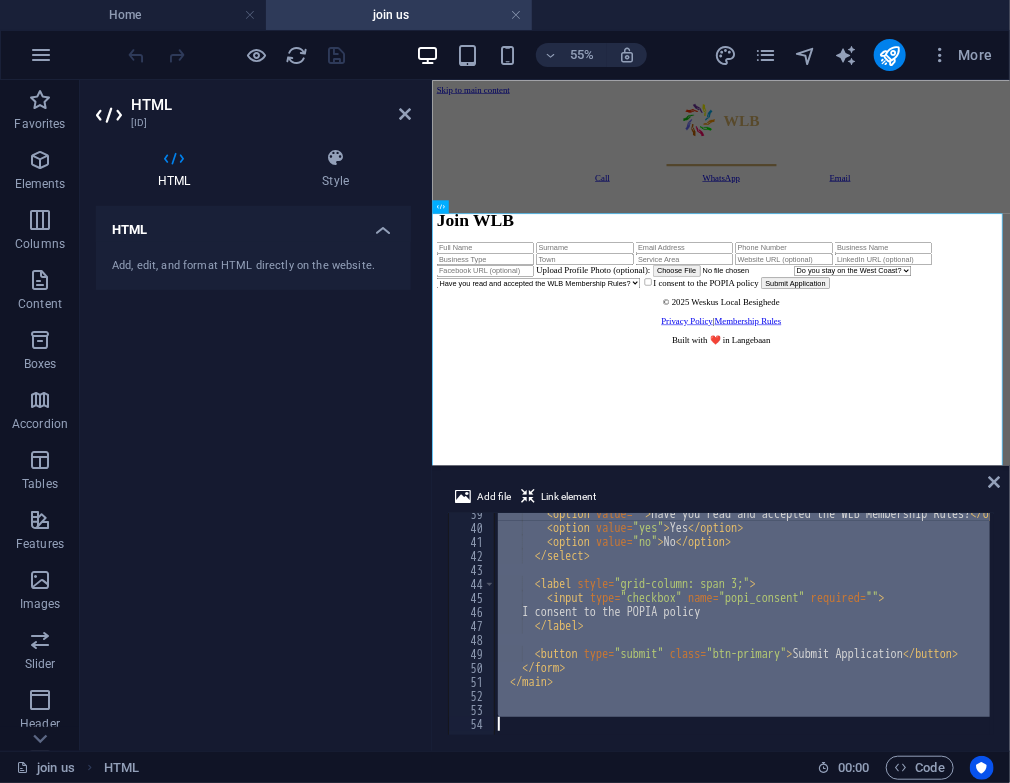 drag, startPoint x: 501, startPoint y: 515, endPoint x: 510, endPoint y: 748, distance: 233.17375 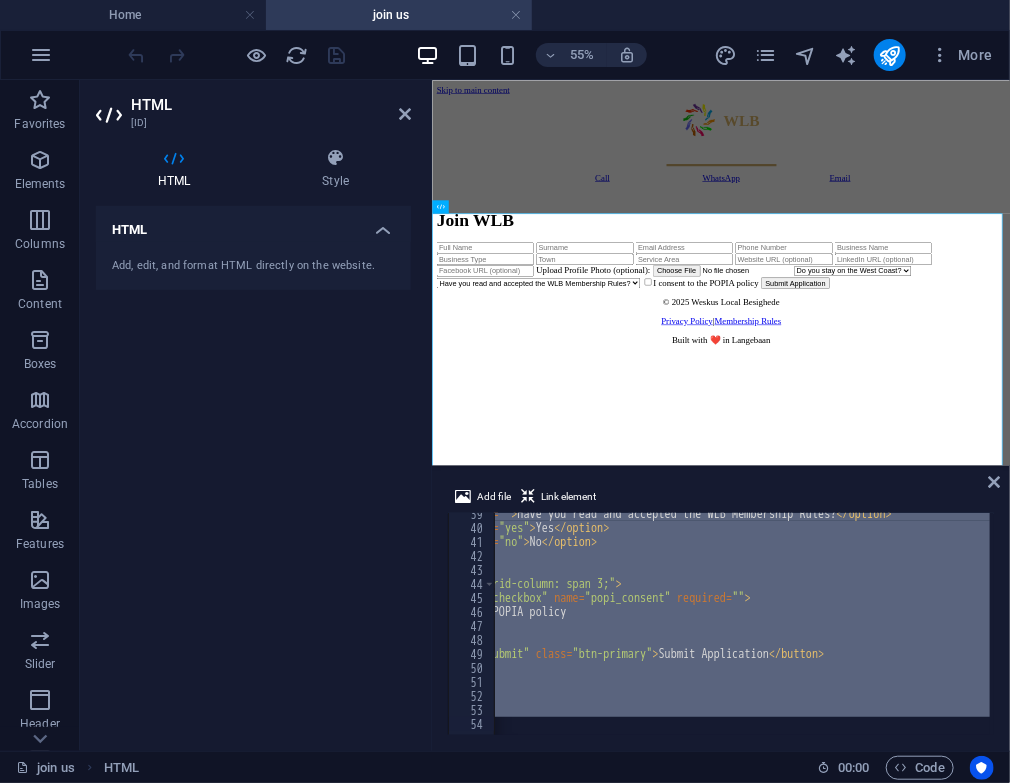 scroll, scrollTop: 0, scrollLeft: 0, axis: both 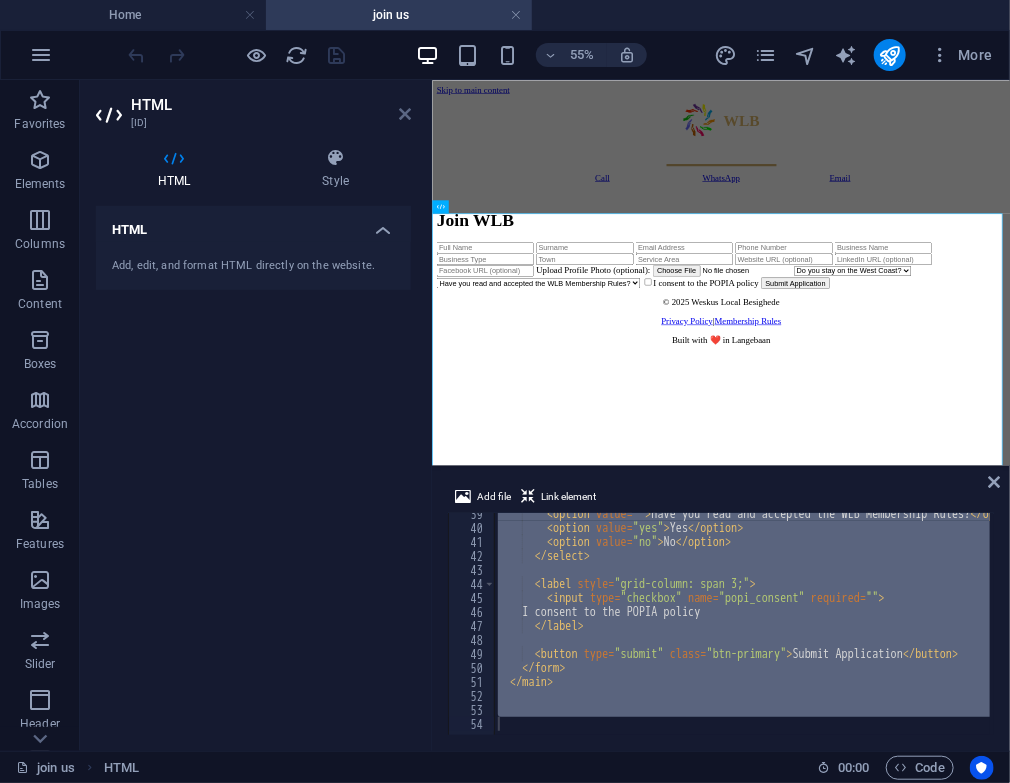 click at bounding box center [405, 114] 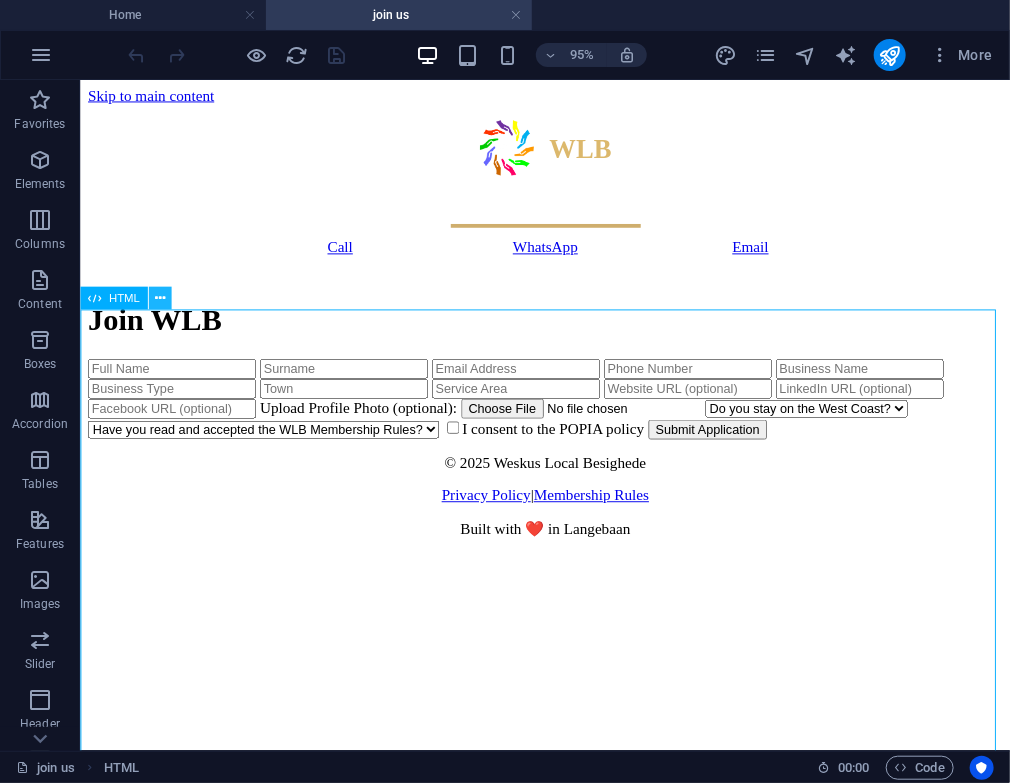click at bounding box center (159, 299) 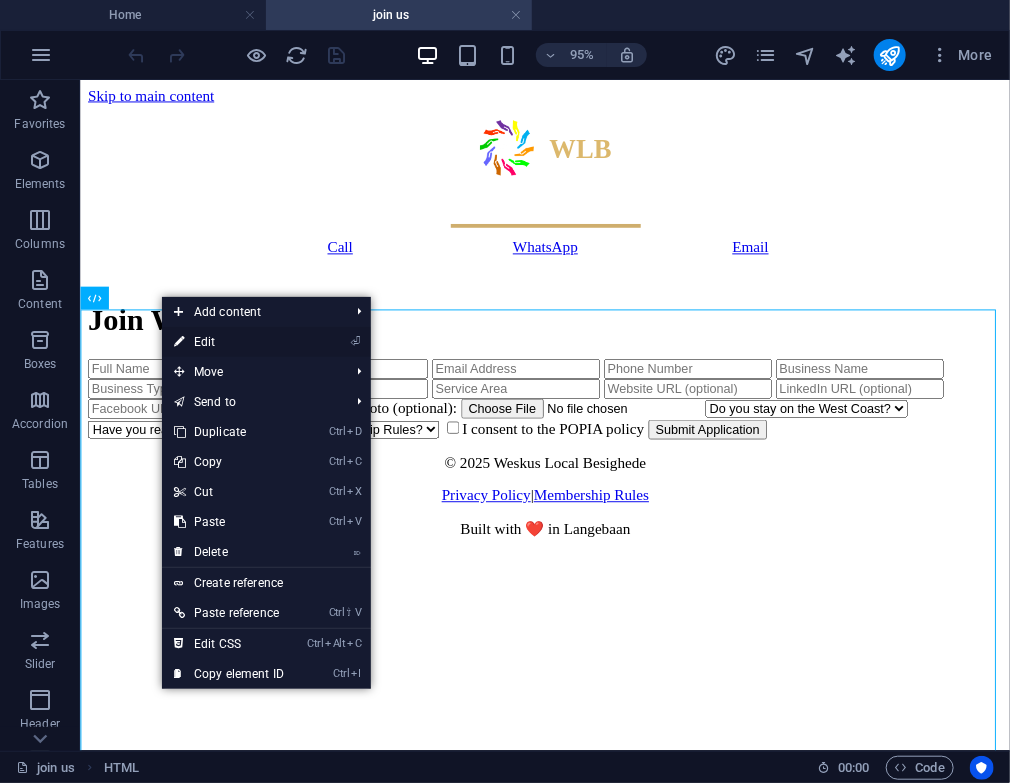 click on "⏎  Edit" at bounding box center (229, 342) 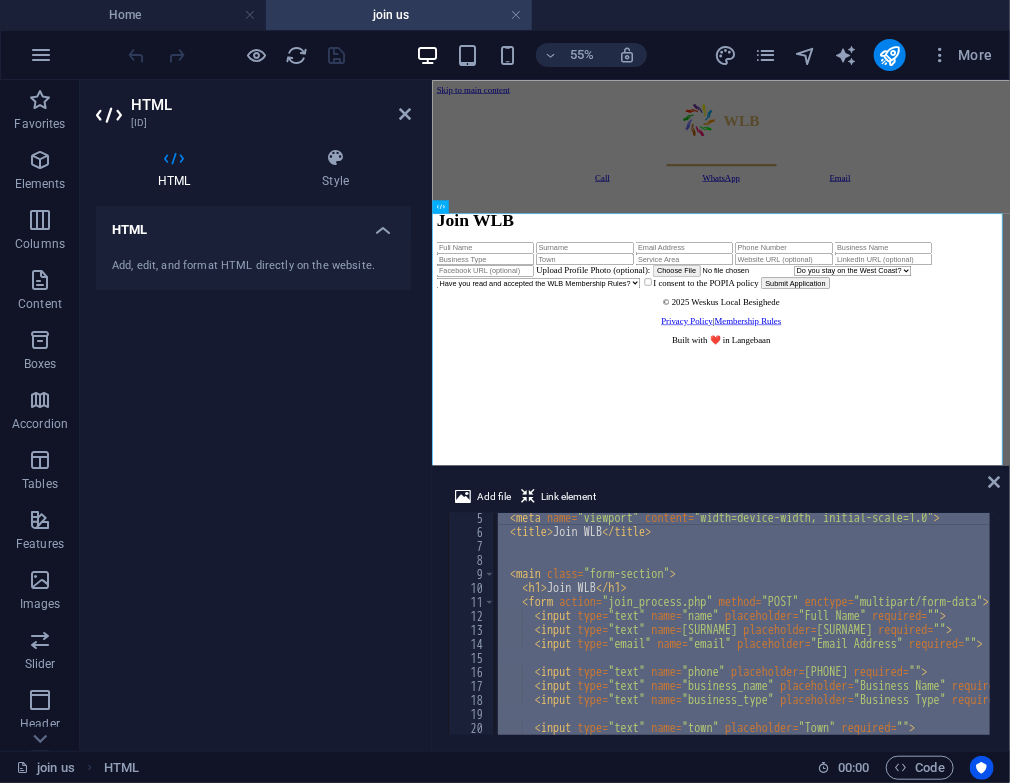 scroll, scrollTop: 0, scrollLeft: 0, axis: both 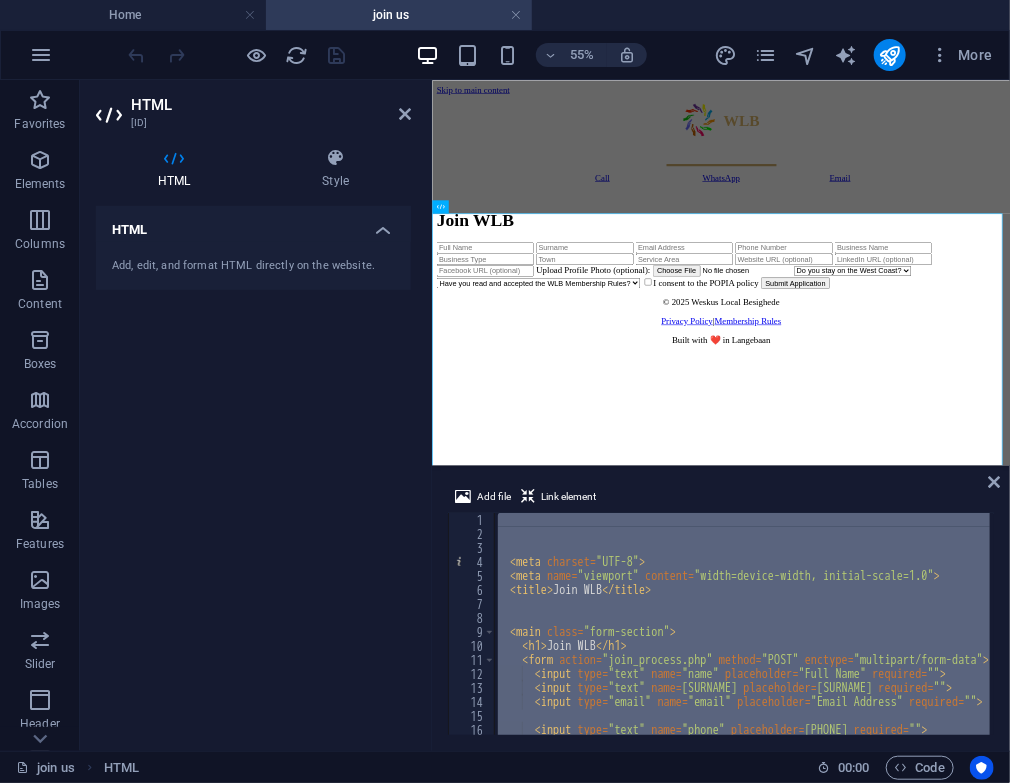 click on "[FULL NAME] [SURNAME] [EMAIL ADDRESS] [PHONE NUMBER] [BUSINESS NAME]" at bounding box center (742, 624) 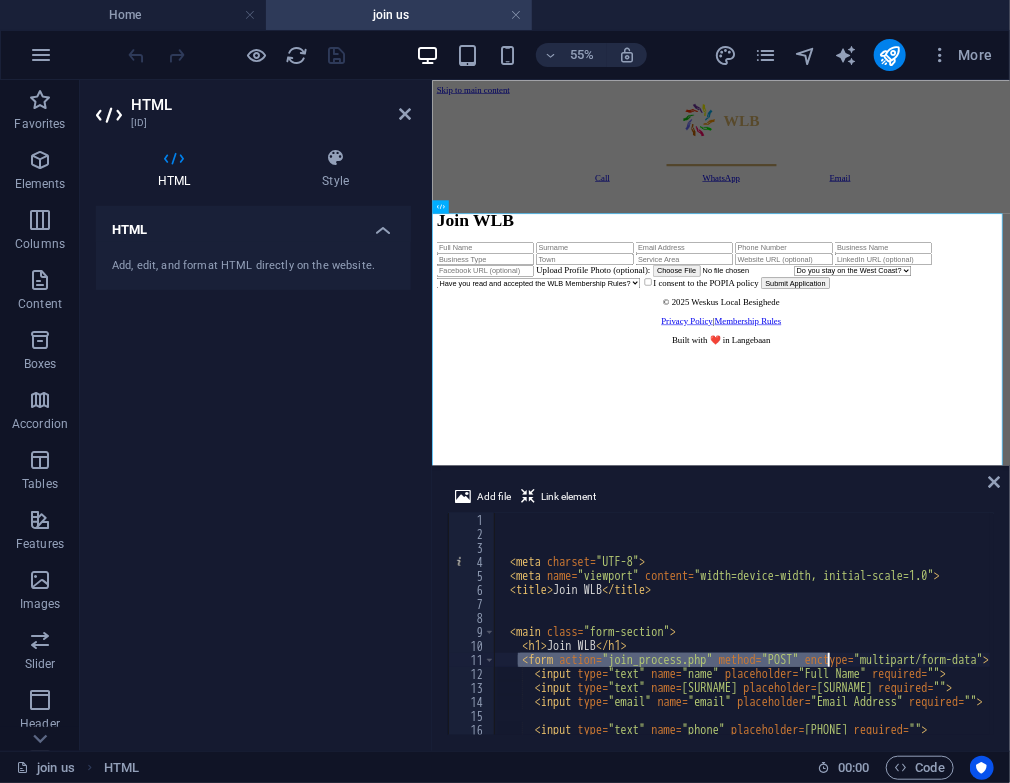 drag, startPoint x: 522, startPoint y: 661, endPoint x: 829, endPoint y: 663, distance: 307.0065 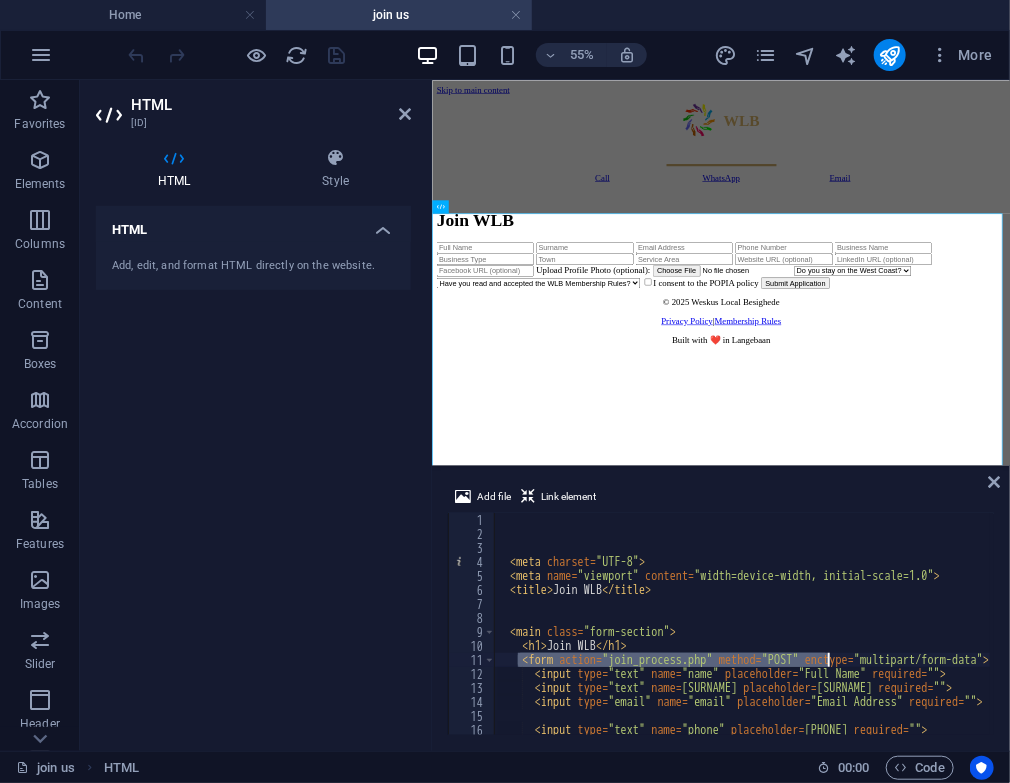 click on "[FULL NAME] [SURNAME] [EMAIL ADDRESS] [PHONE NUMBER] [BUSINESS NAME]" at bounding box center (895, 636) 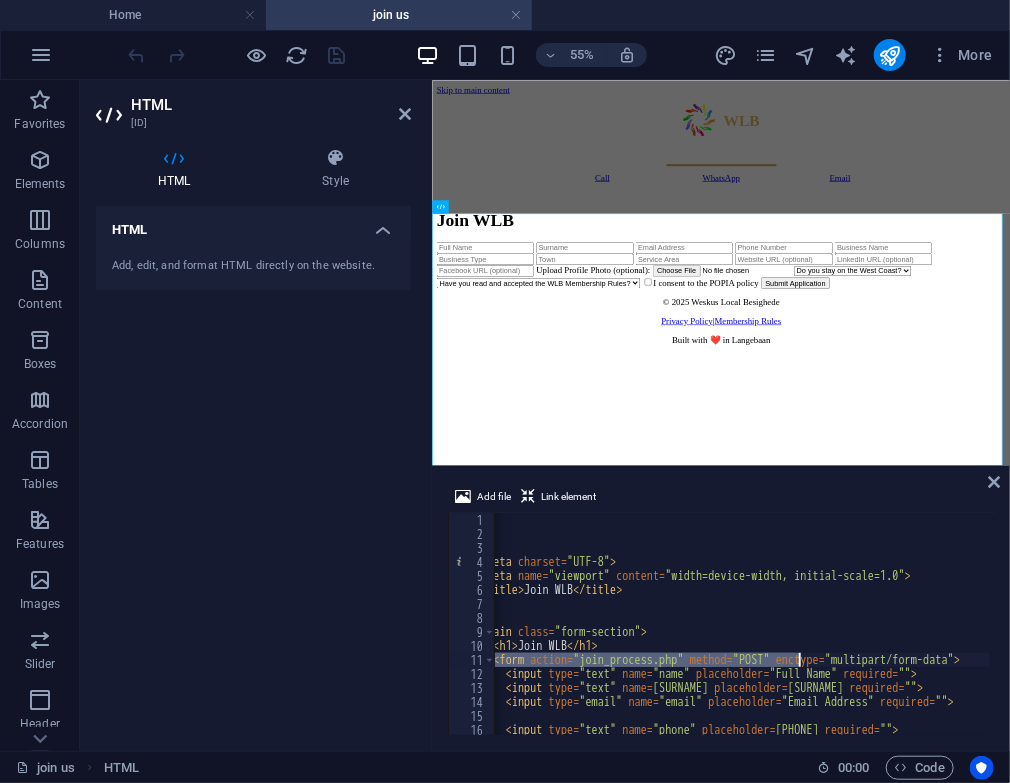 scroll, scrollTop: 0, scrollLeft: 0, axis: both 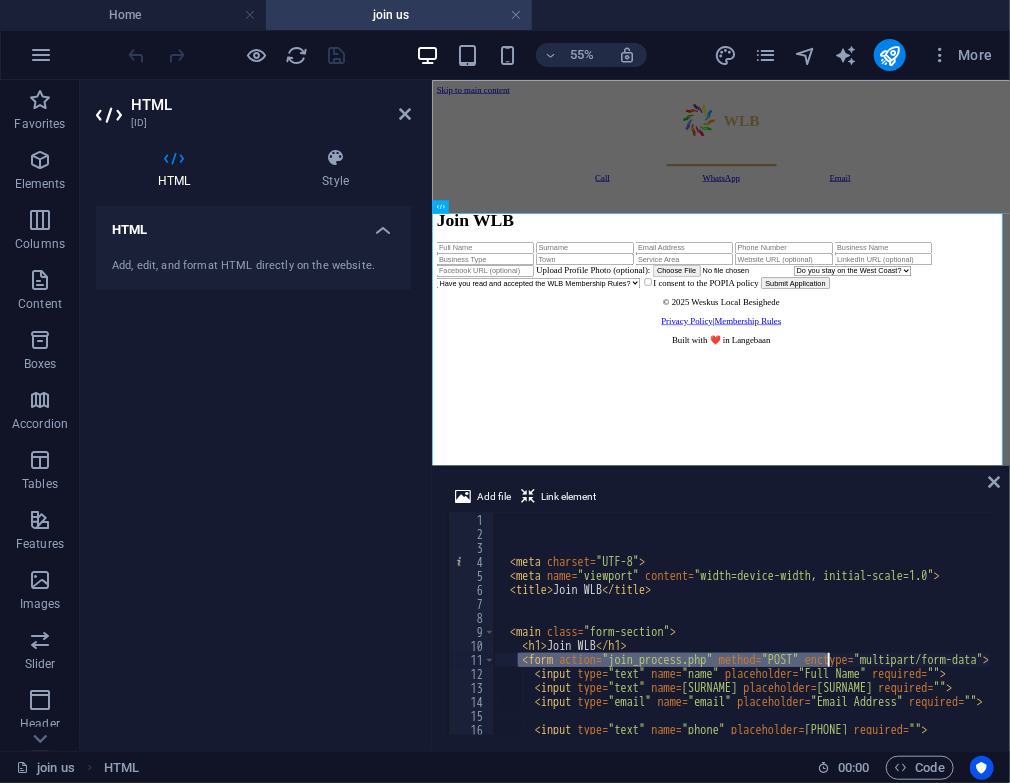 click on "[FULL NAME] [SURNAME] [EMAIL ADDRESS] [PHONE NUMBER] [BUSINESS NAME]" at bounding box center (895, 636) 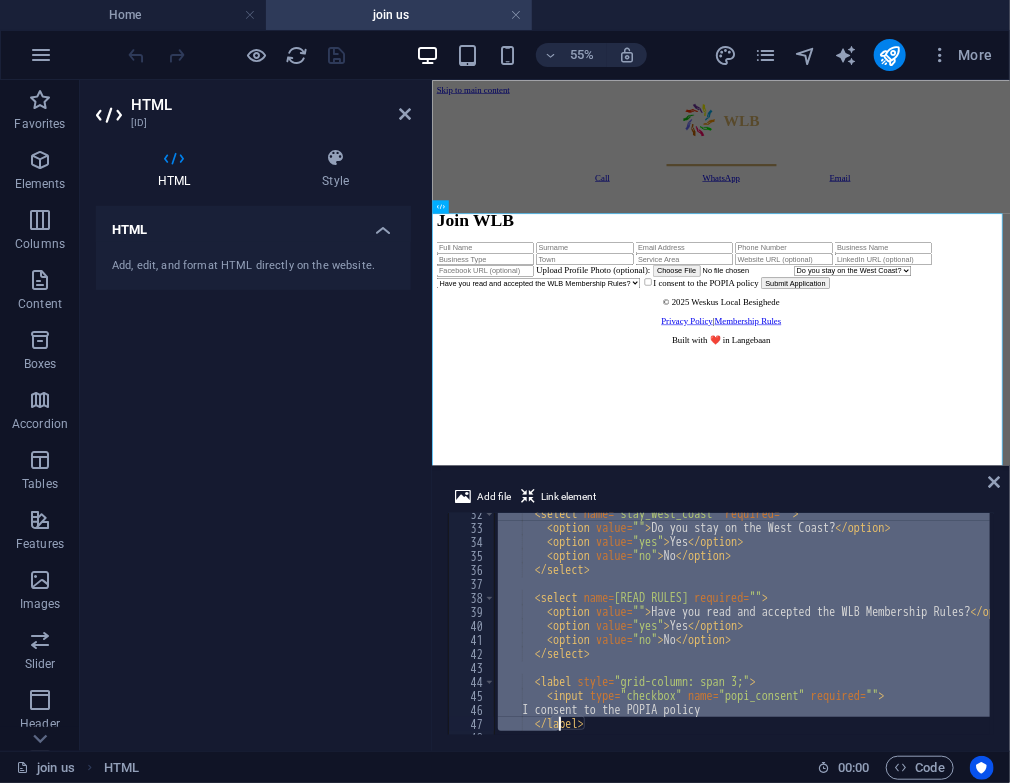 scroll, scrollTop: 537, scrollLeft: 0, axis: vertical 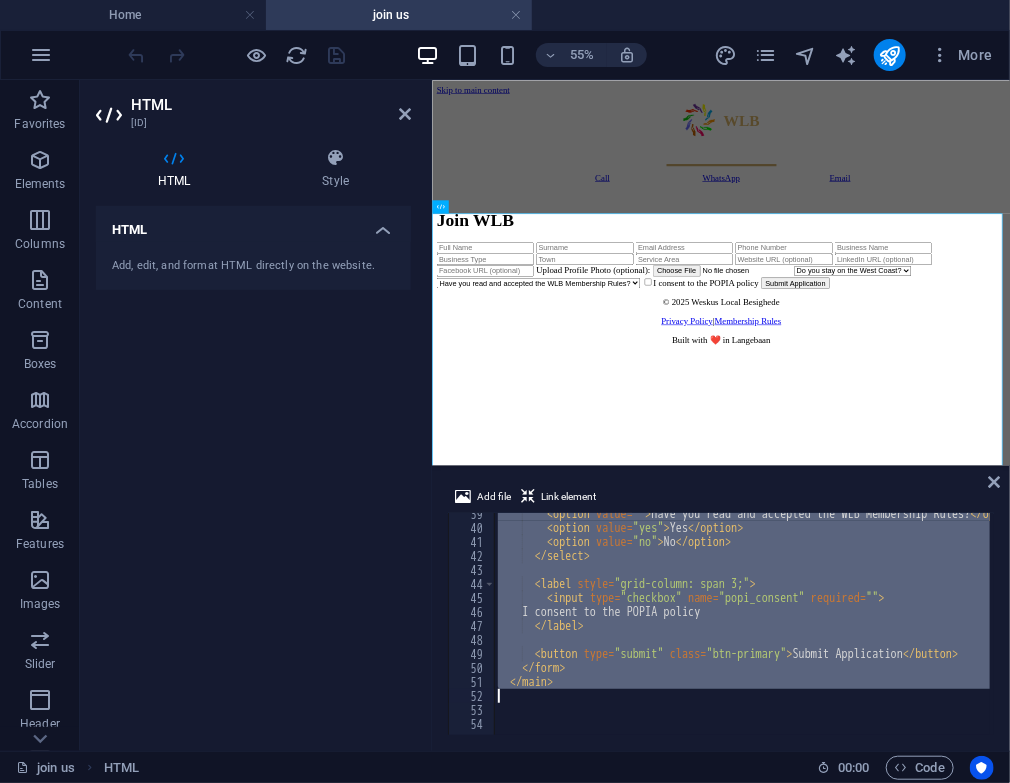 drag, startPoint x: 509, startPoint y: 635, endPoint x: 591, endPoint y: 690, distance: 98.73702 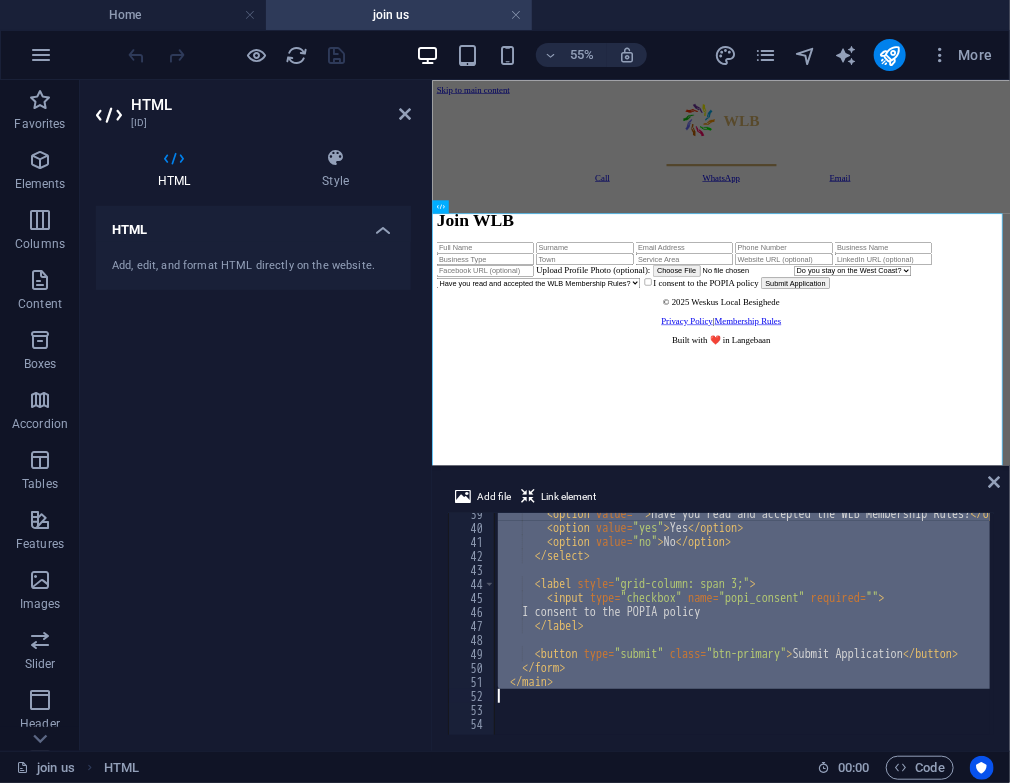 click on "XXXXXXXXXXXXXXXXXXXXXXXXXXXXXXXXXXXXXXXXXXXXXXXXXXXXXXXXXXXXXXXXXXXXXXXXXXXXXXXXXXXXXXXXXXXXXXXXXXXXXXXXXXXXXXXXXXXXXXXXXXXXXXXXXXXXXXXXXXXXXXXXXXXXXXXXXXXXXXXXXXXXXXXXXXXXXXXXXXXXXXXXXXXXXXXXXXXXXXXXXXXXXXXXXXXXXXXXXXXXXXXXXXXXXXXXXXXXXXXXXXXXXXXXXXXXXXX" at bounding box center [895, 630] 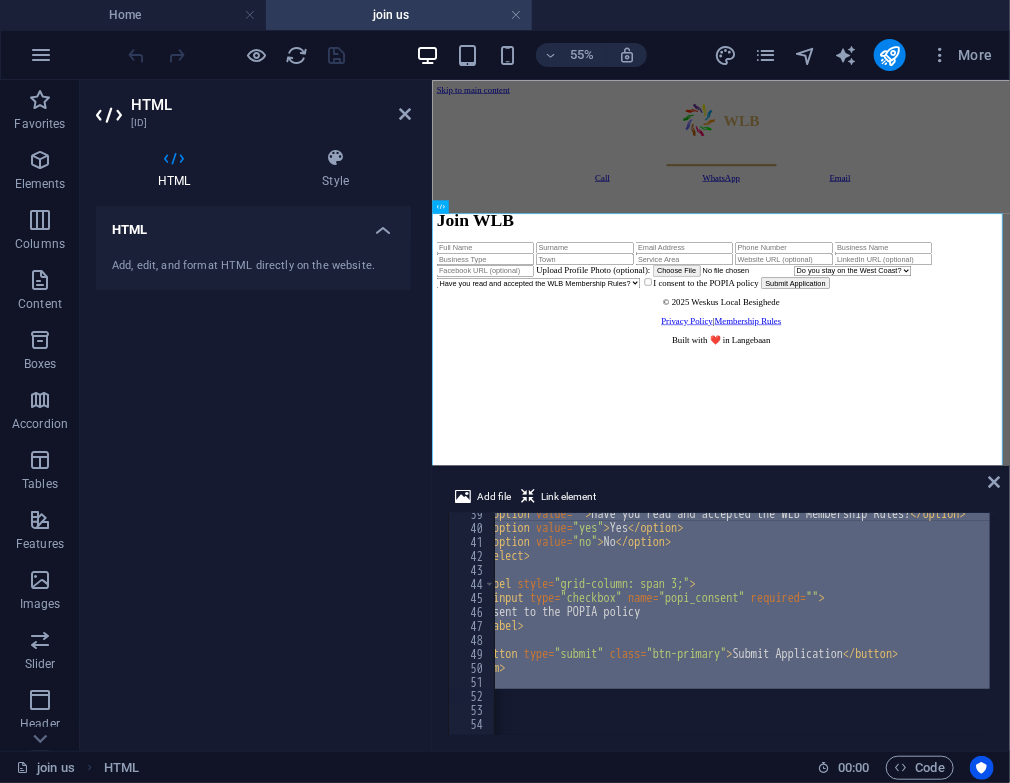 scroll, scrollTop: 0, scrollLeft: 0, axis: both 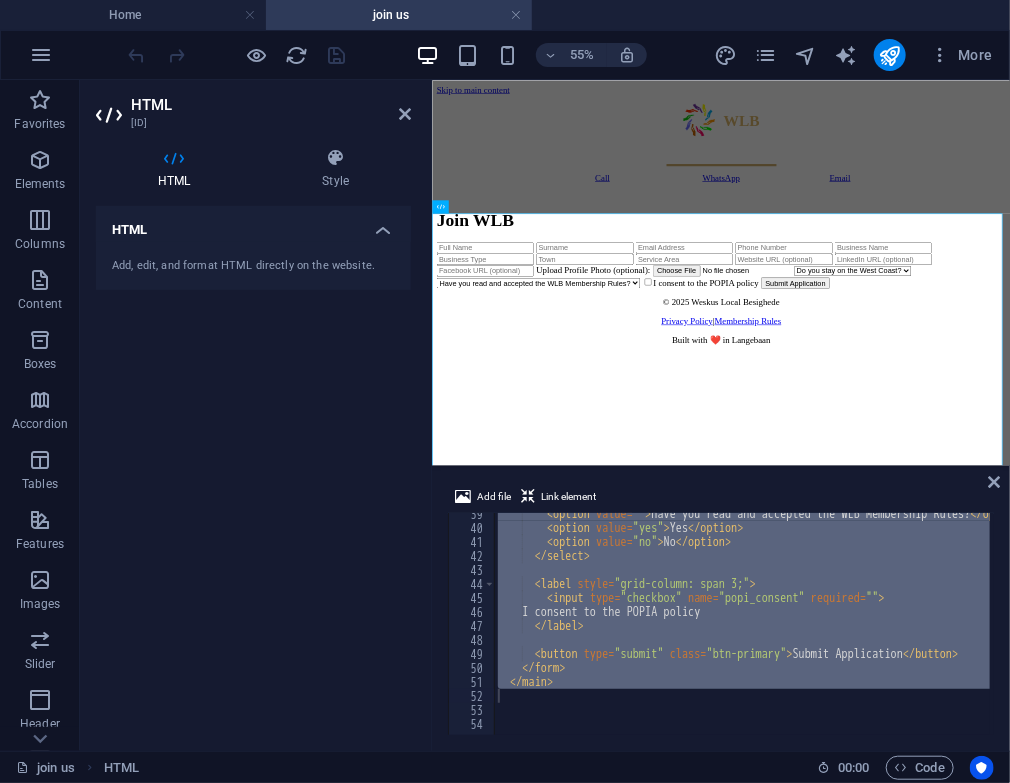 click on "XXXXXXXXXXXXXXXXXXXXXXXXXXXXXXXXXXXXXXXXXXXXXXXXXXXXXXXXXXXXXXXXXXXXXXXXXXXXXXXXXXXXXXXXXXXXXXXXXXXXXXXXXXXXXXXXXXXXXXXXXXXXXXXXXXXXXXXXXXXXXXXXXXXXXXXXXXXXXXXXXXXXXXXXXXXXXXXXXXXXXXXXXXXXXXXXXXXXXXXXXXXXXXXXXXXXXXXXXXXXXXXXXXXXXXXXXXXXXXXXXXXXXXXXXXXXXXX" at bounding box center (742, 624) 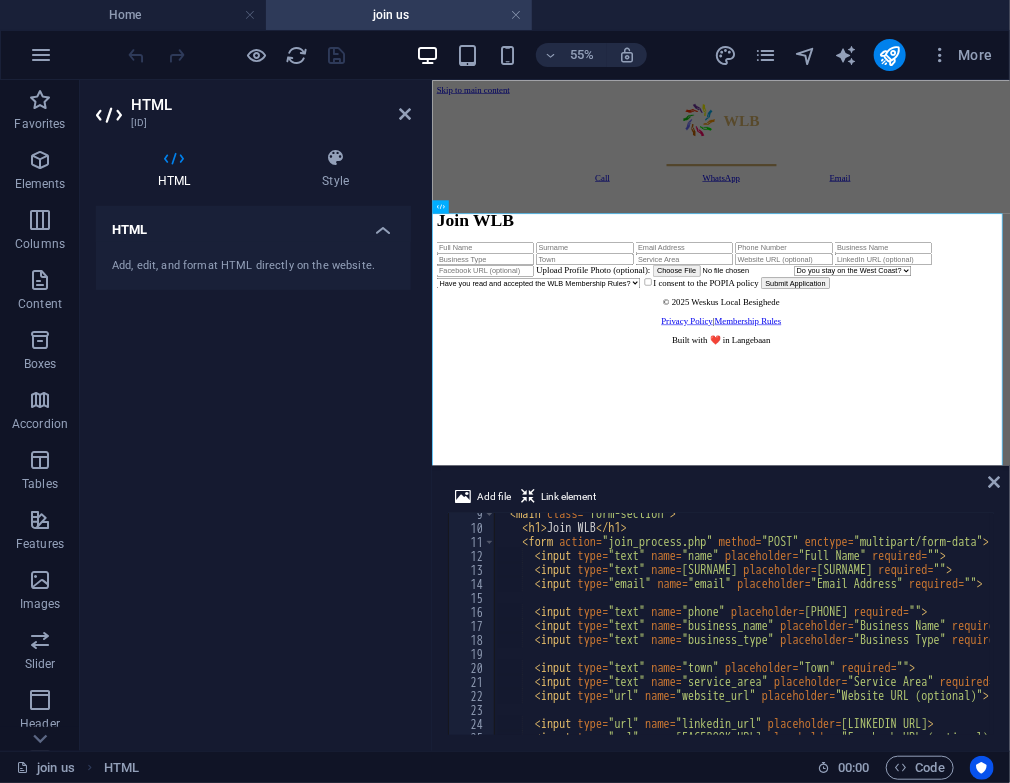 scroll, scrollTop: 58, scrollLeft: 0, axis: vertical 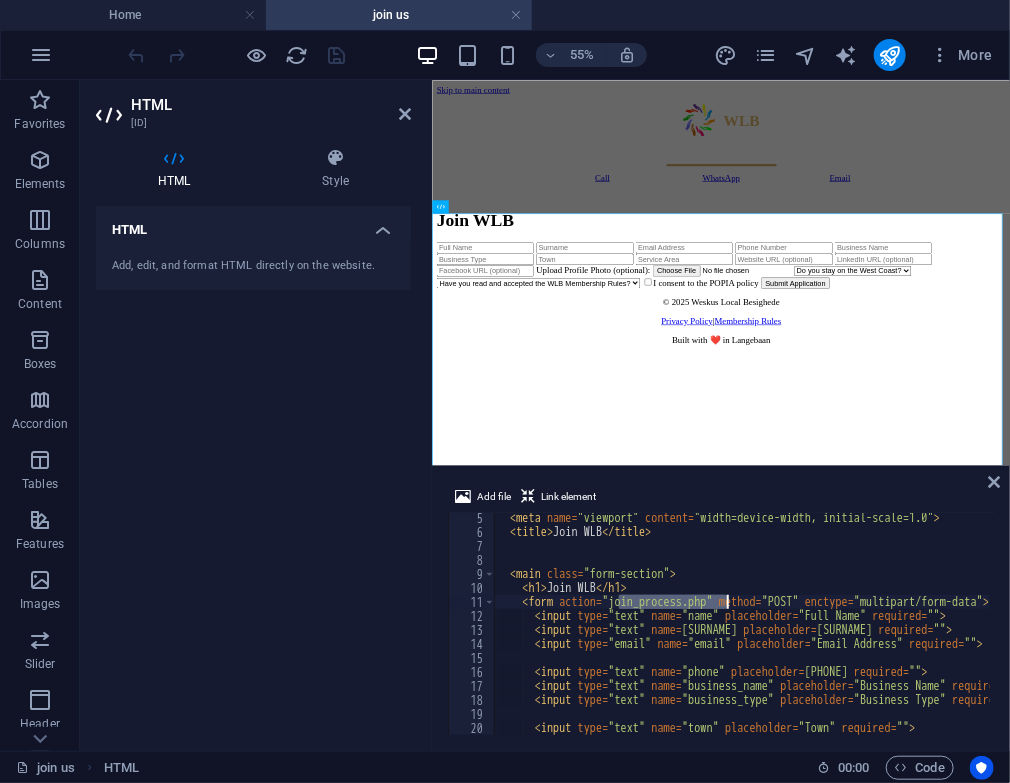 drag, startPoint x: 621, startPoint y: 603, endPoint x: 709, endPoint y: 614, distance: 88.68484 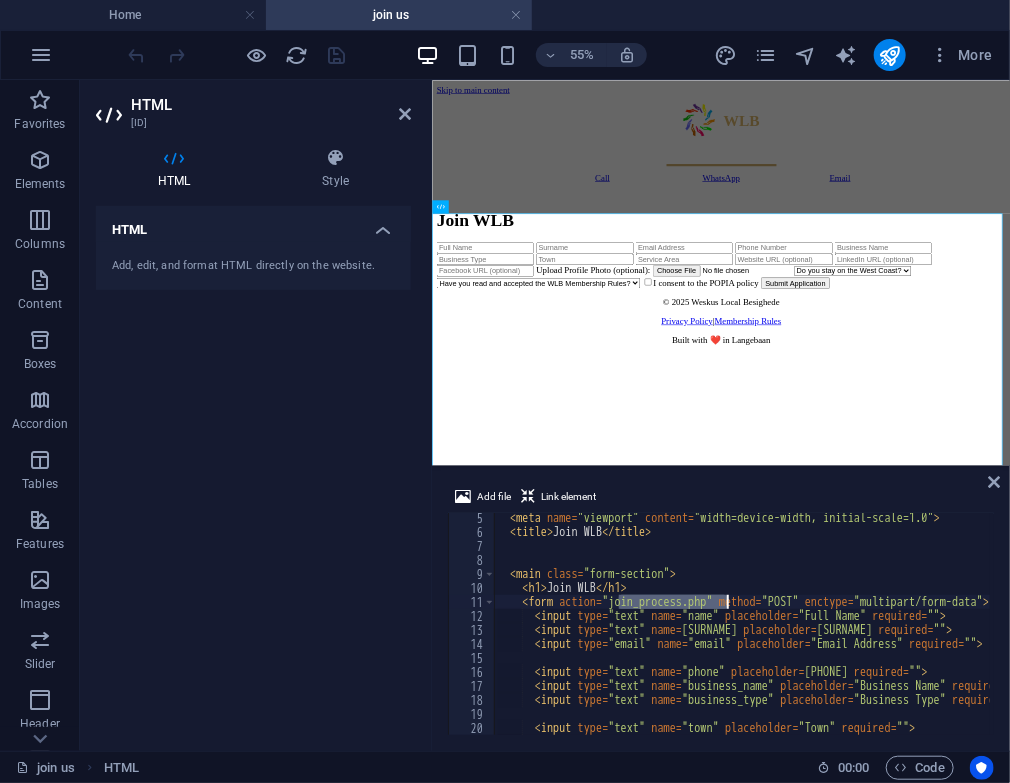 click on "[FULL NAME] [SURNAME] [EMAIL ADDRESS] [PHONE NUMBER] [BUSINESS NAME] [BUSINESS TYPE] [TOWN] [SERVICE AREA]" at bounding box center [895, 634] 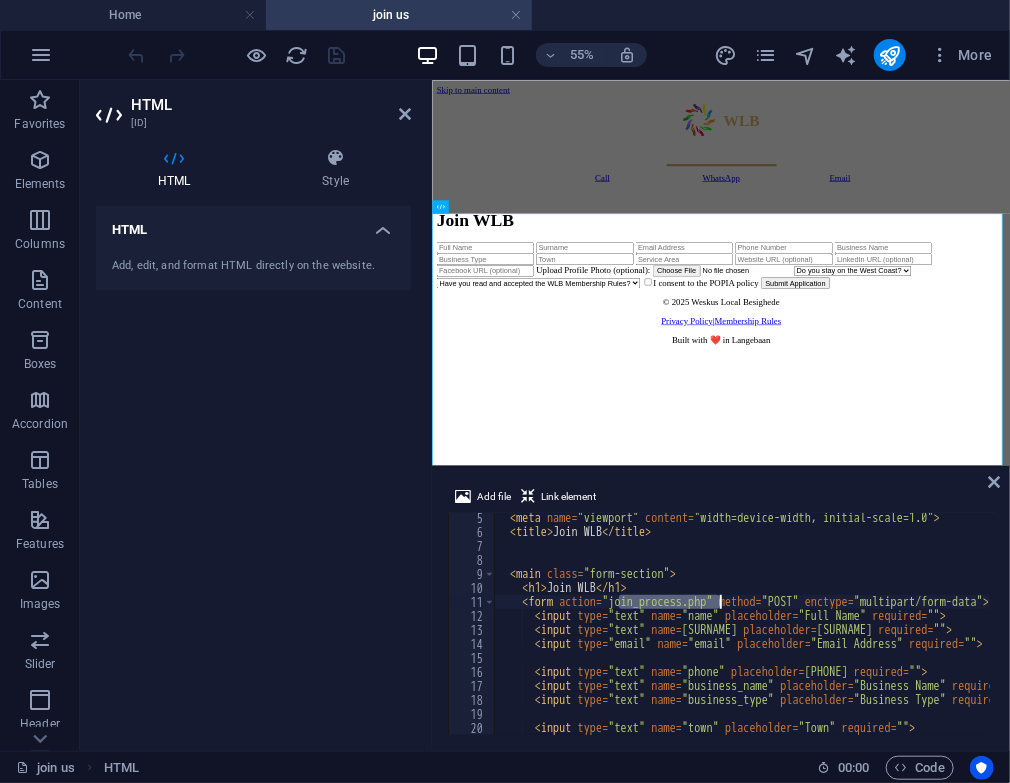 paste on "register.php" 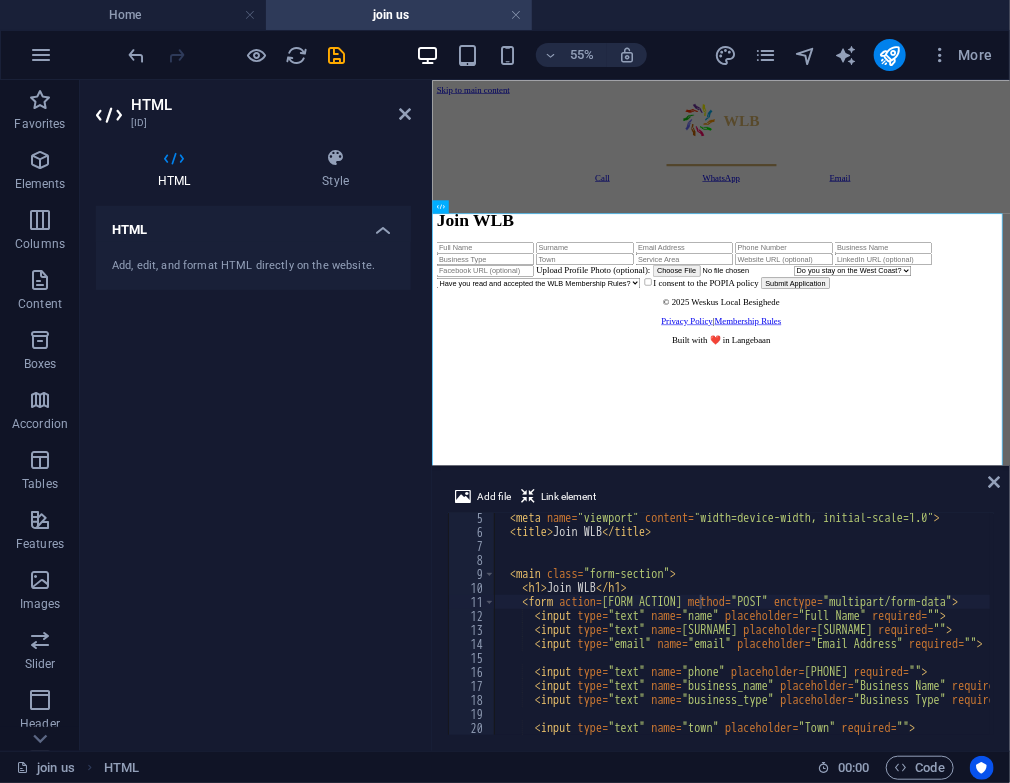 scroll, scrollTop: 0, scrollLeft: 0, axis: both 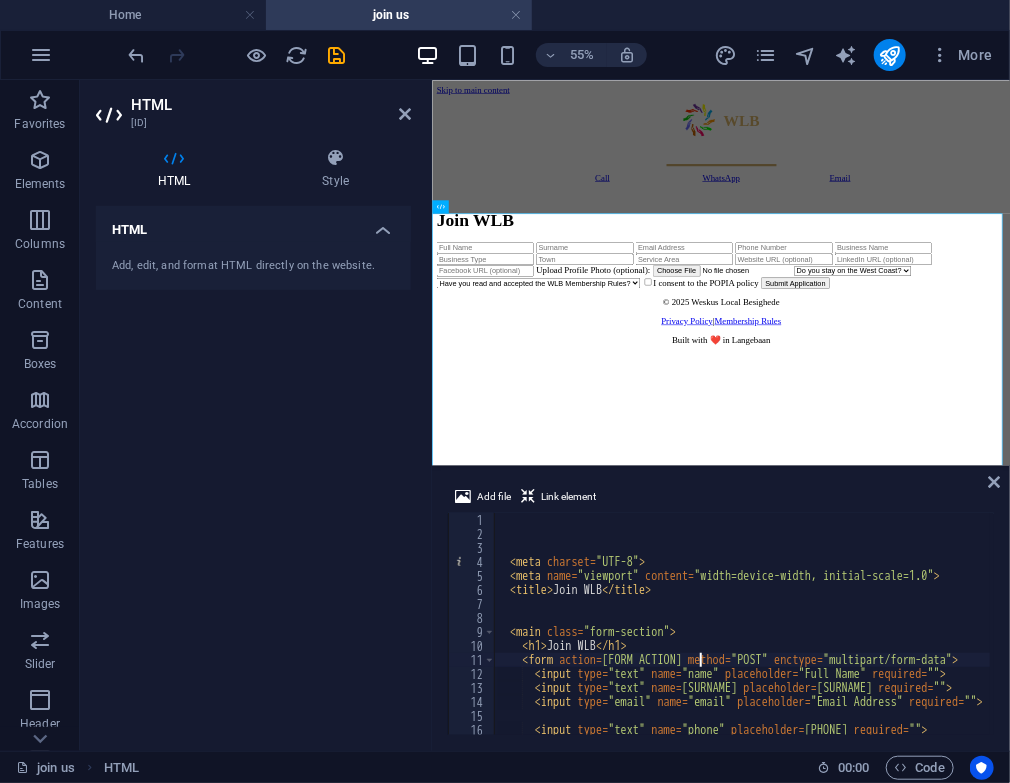 click on "[FORM ACTION]" at bounding box center (895, 636) 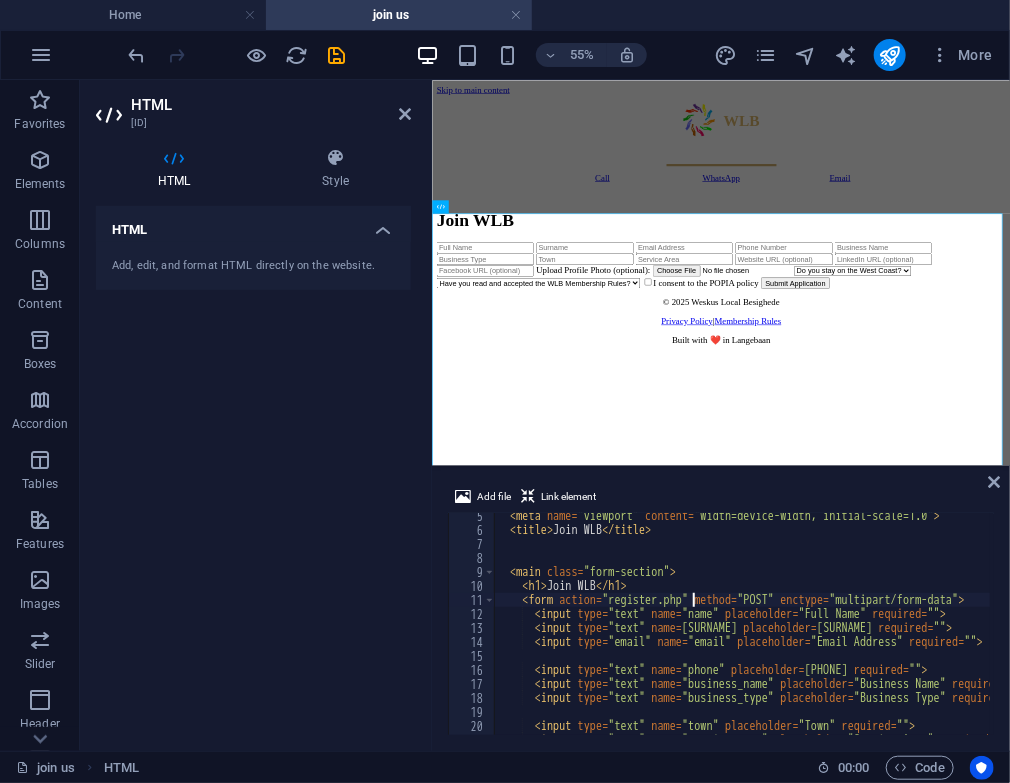 scroll, scrollTop: 60, scrollLeft: 0, axis: vertical 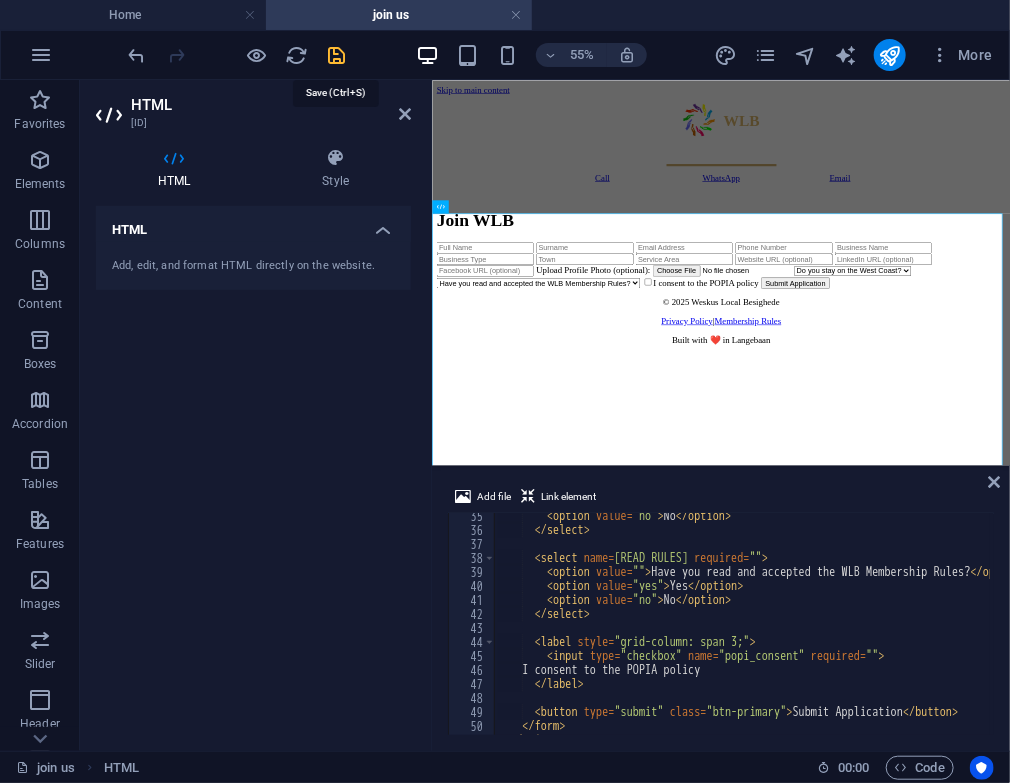 click at bounding box center [337, 55] 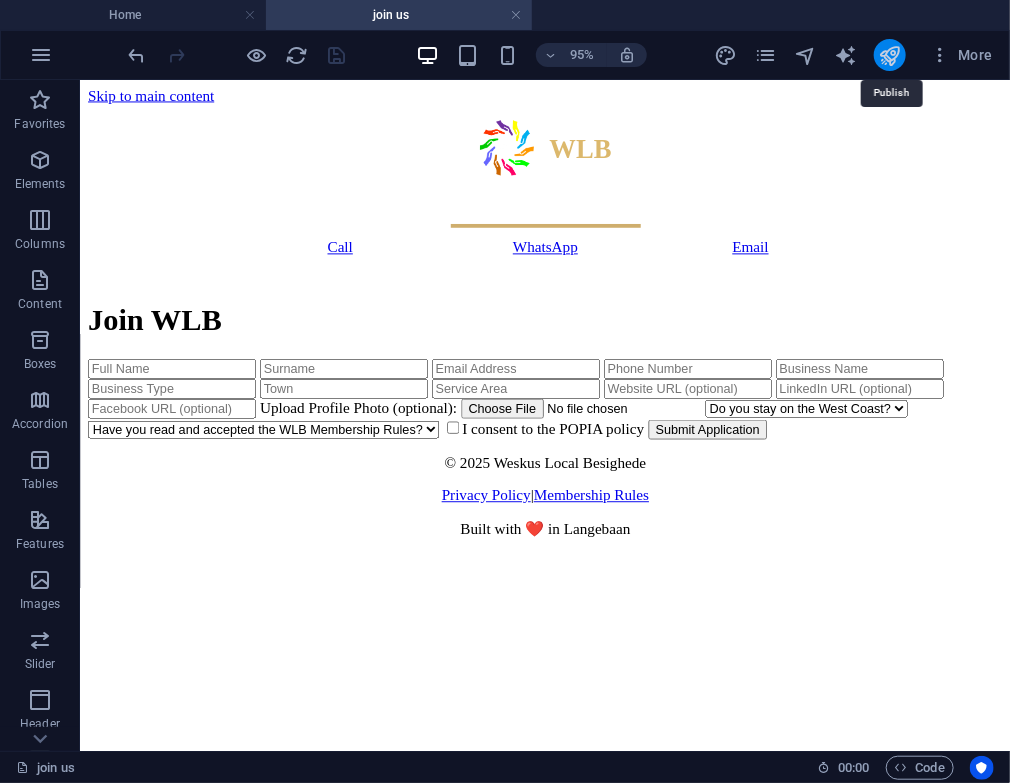 click at bounding box center (889, 55) 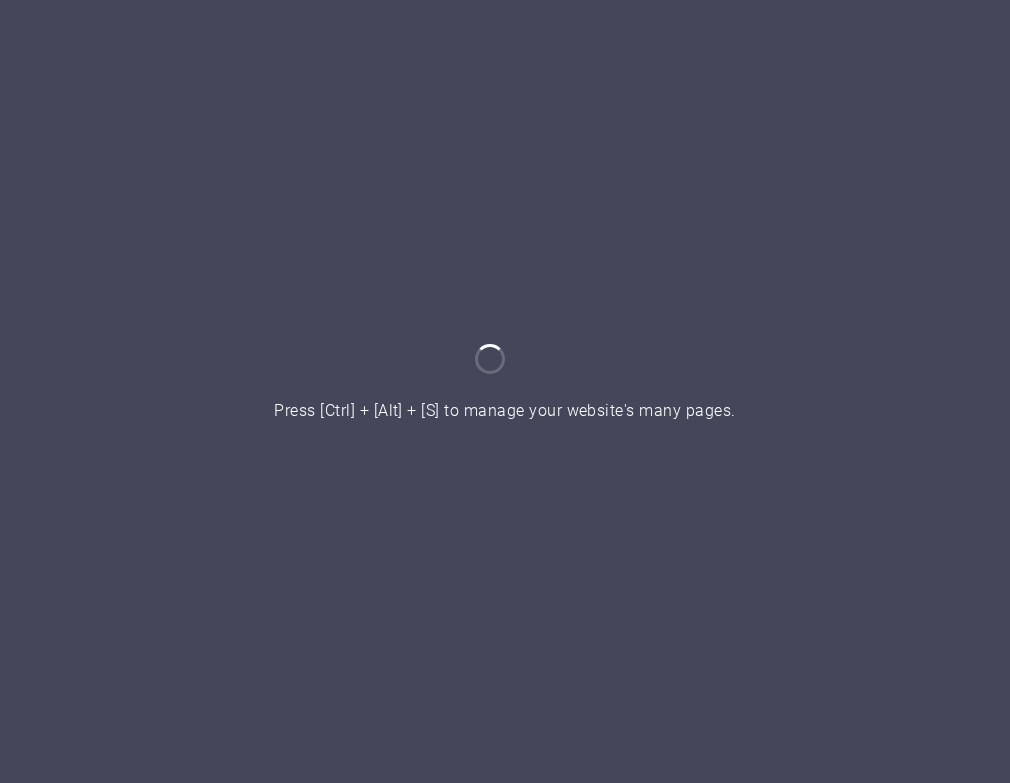 scroll, scrollTop: 0, scrollLeft: 0, axis: both 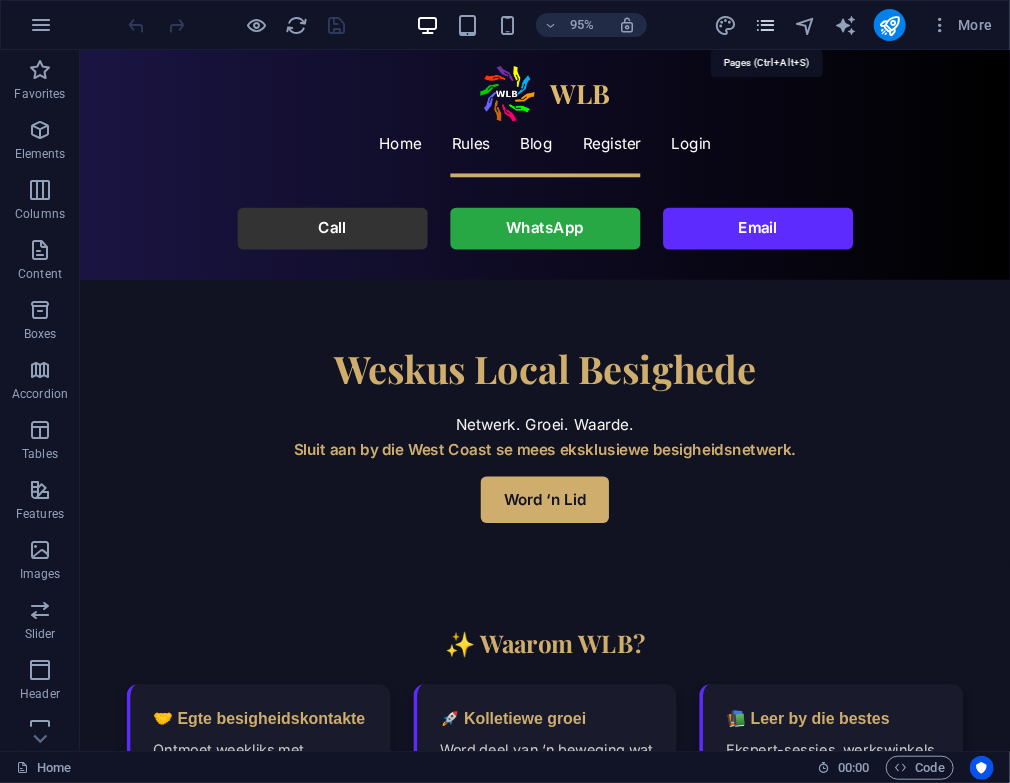 click at bounding box center [765, 25] 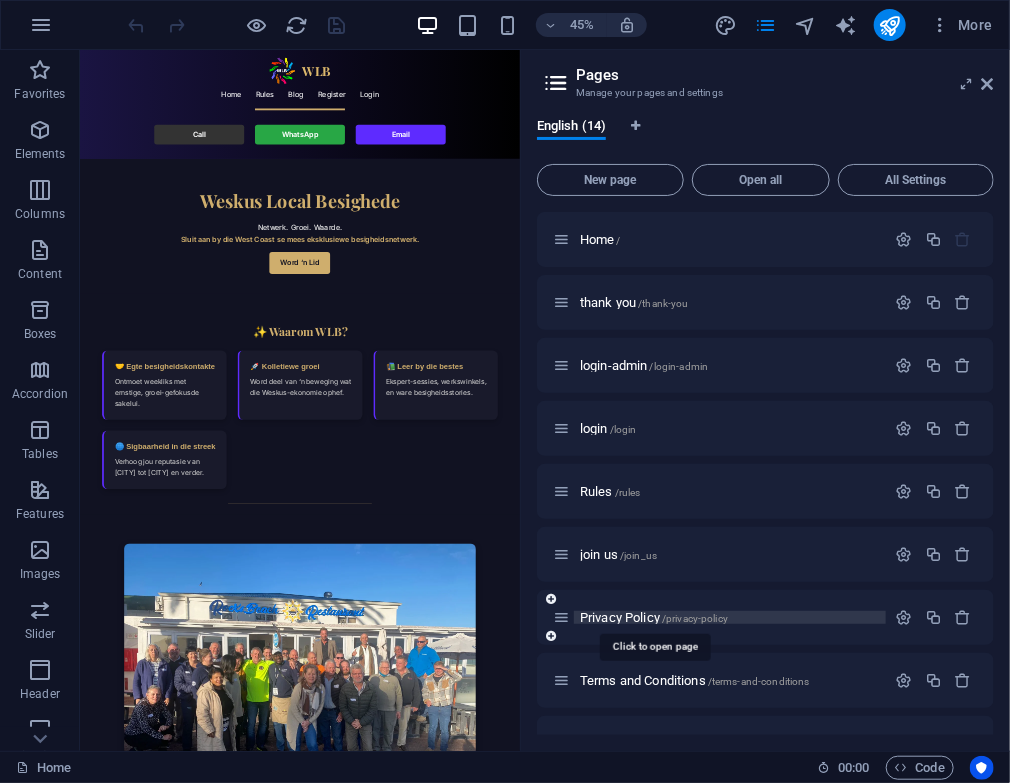 scroll, scrollTop: 200, scrollLeft: 0, axis: vertical 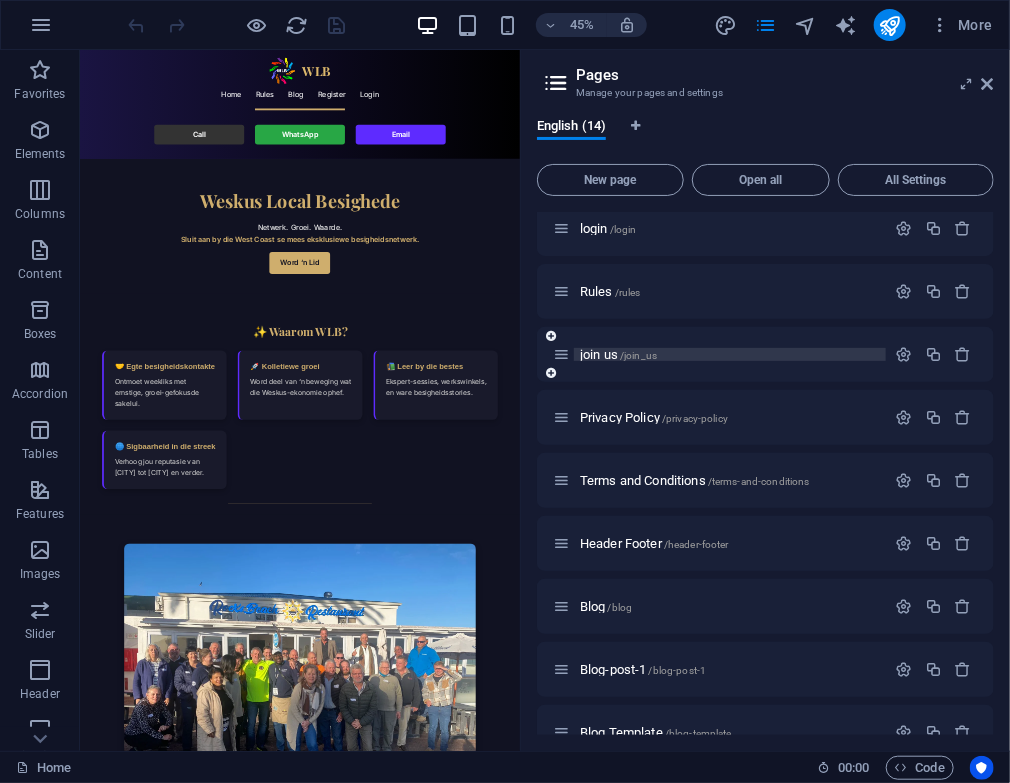 click on "join us /join_us" at bounding box center (618, 354) 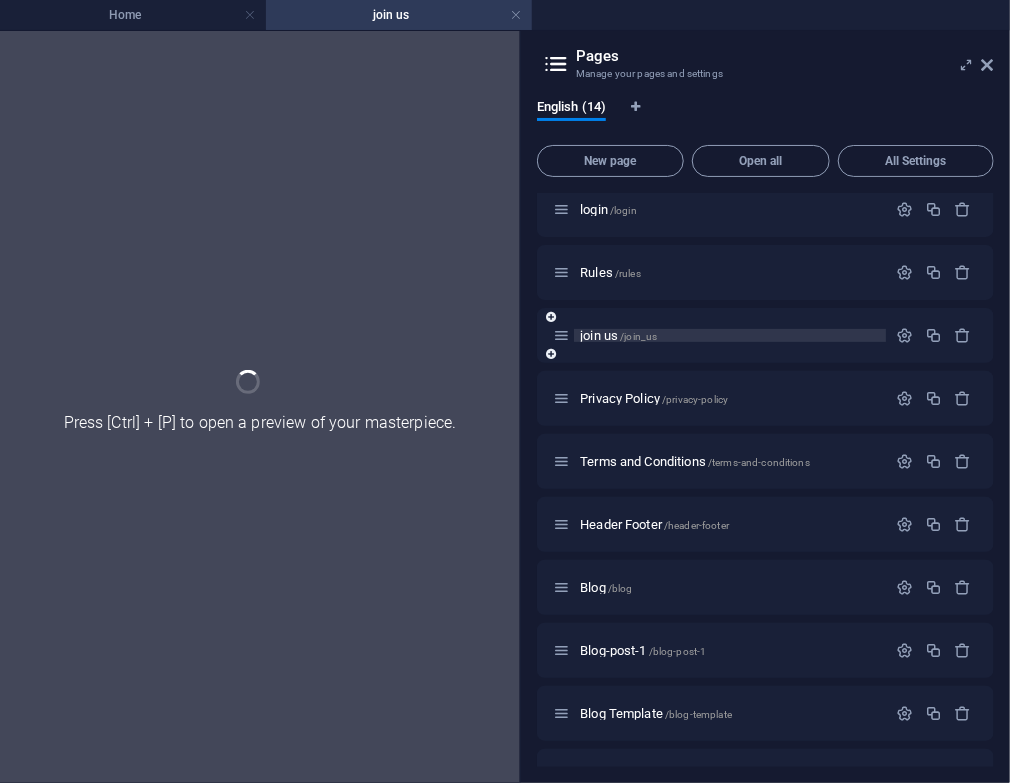 click on "join us /join_us" at bounding box center (765, 335) 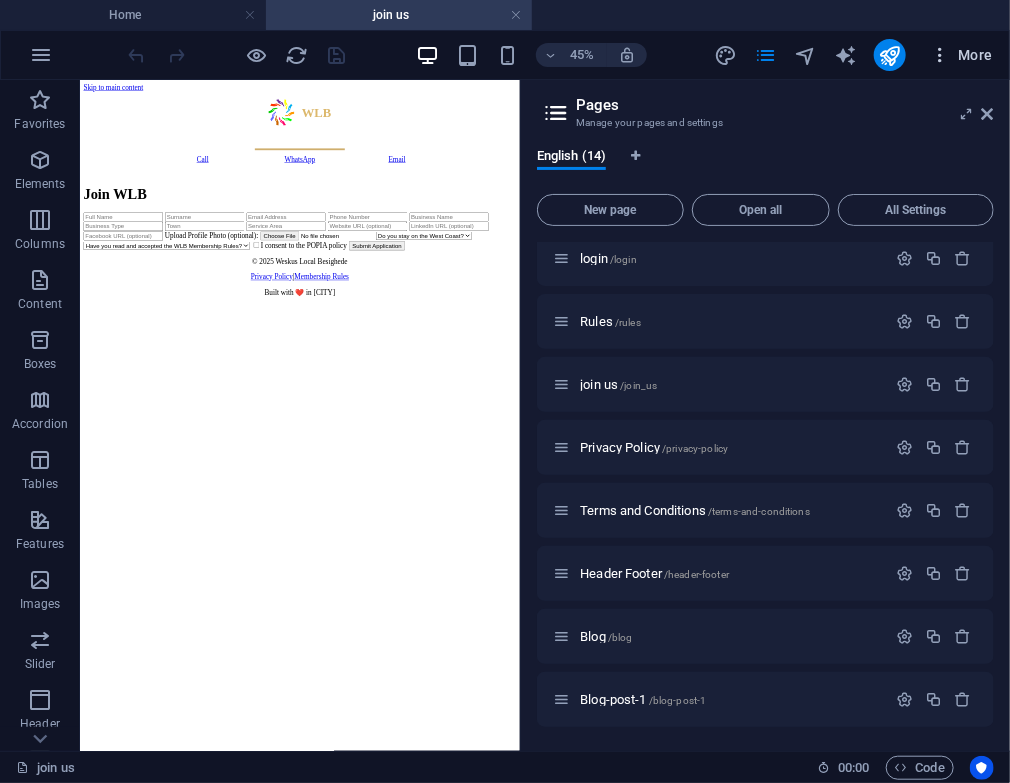 scroll, scrollTop: 0, scrollLeft: 0, axis: both 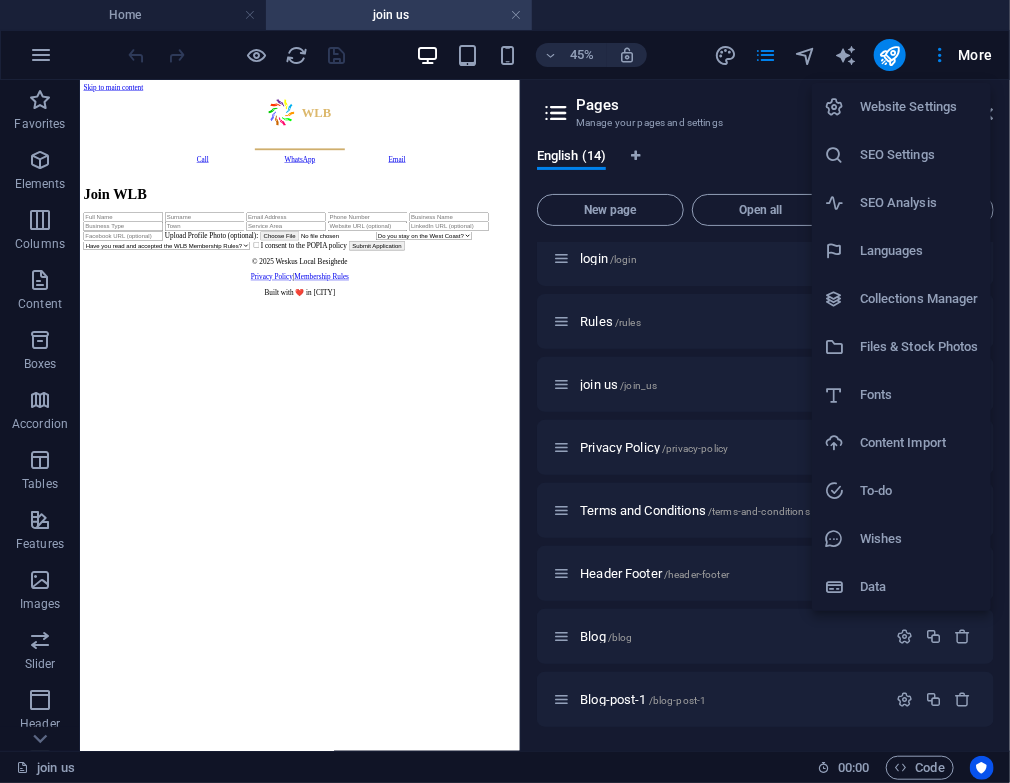 click at bounding box center (505, 391) 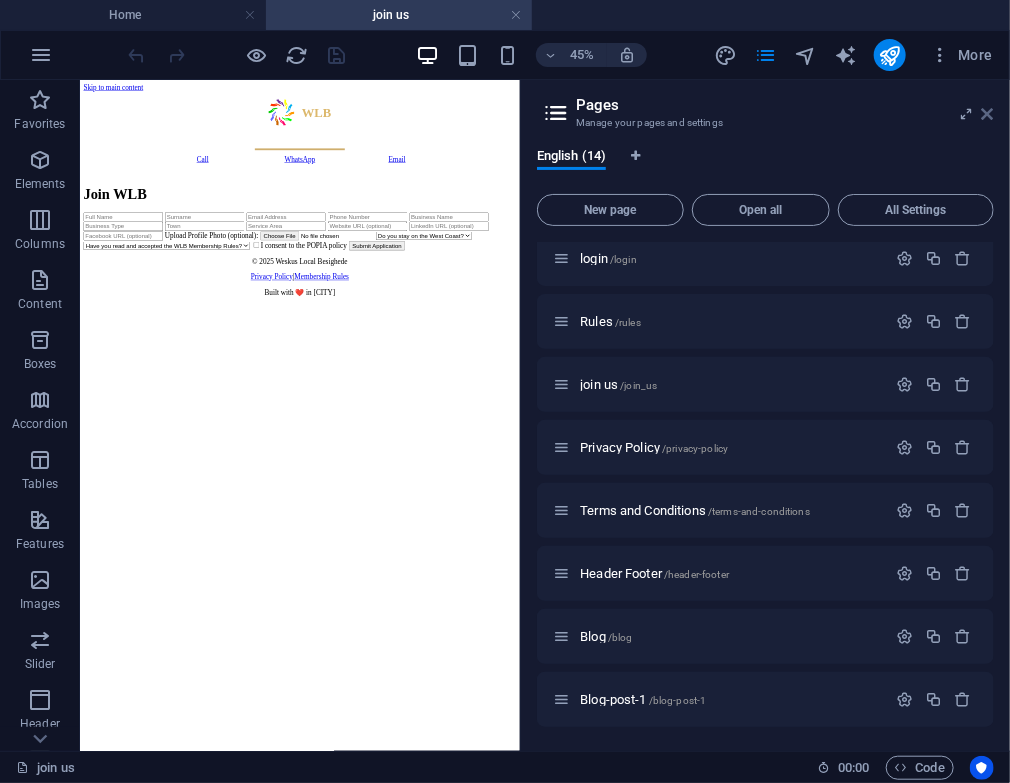 click at bounding box center [988, 114] 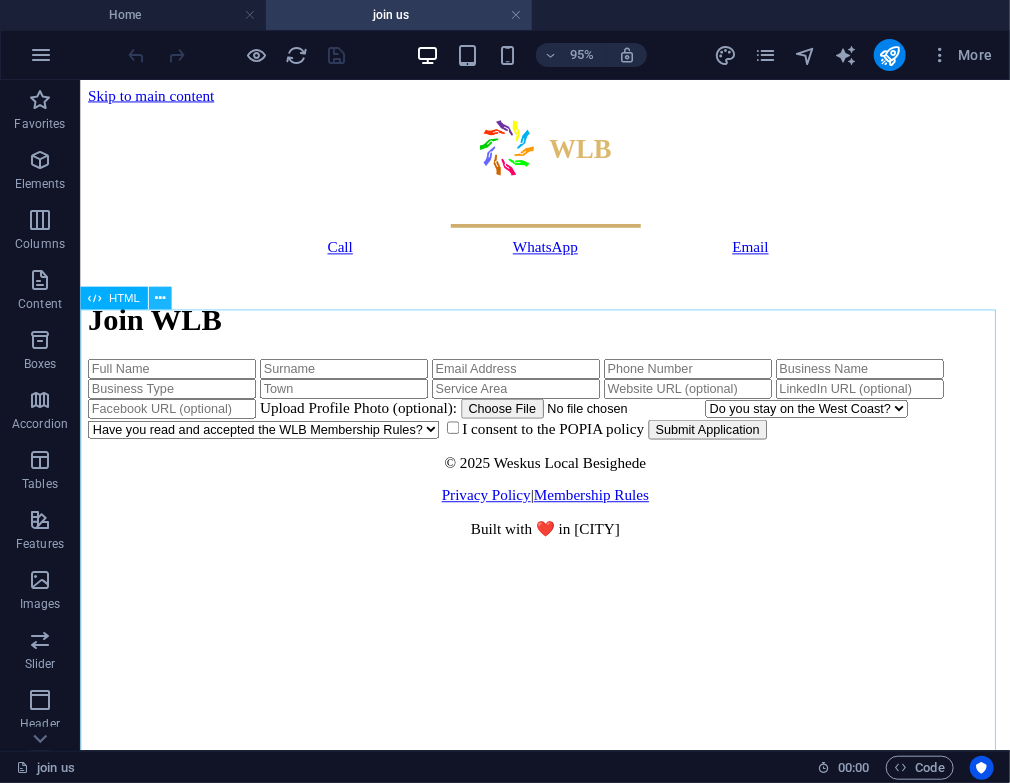 click at bounding box center (159, 299) 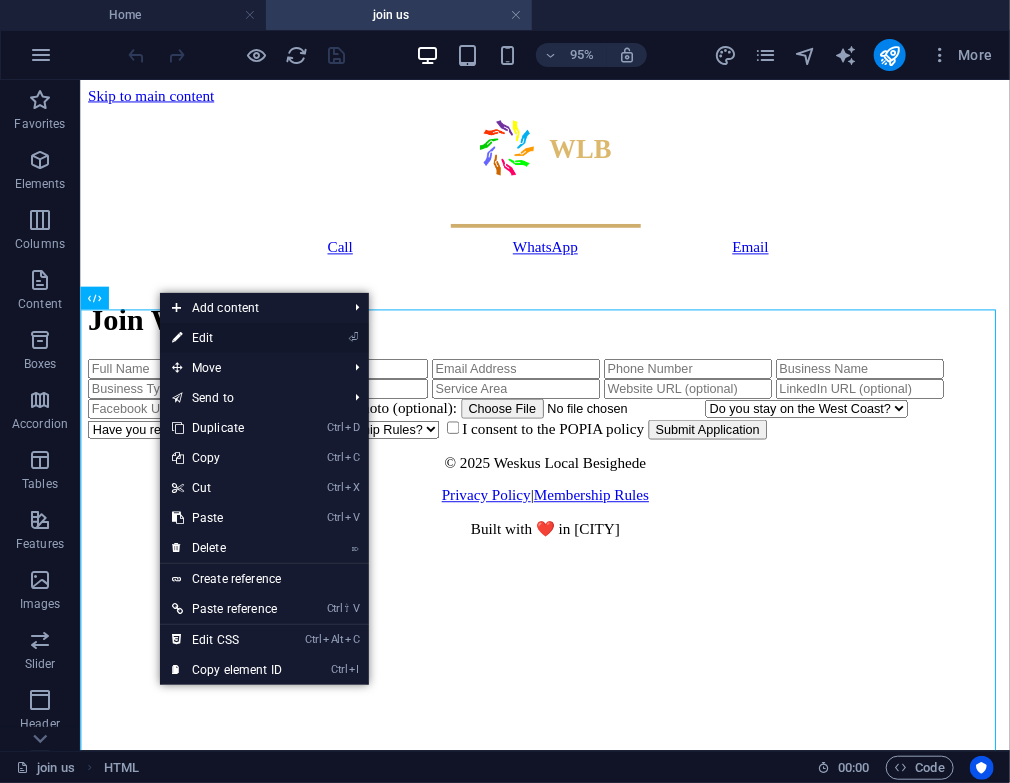 click on "⏎  Edit" at bounding box center (227, 338) 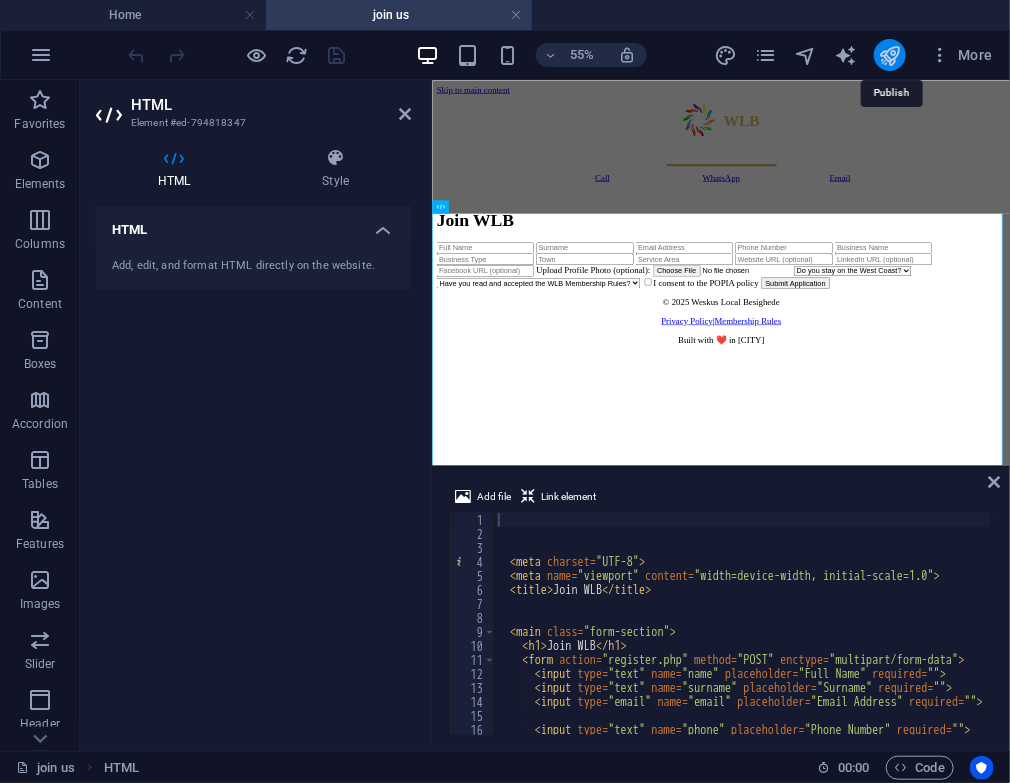 click at bounding box center [889, 55] 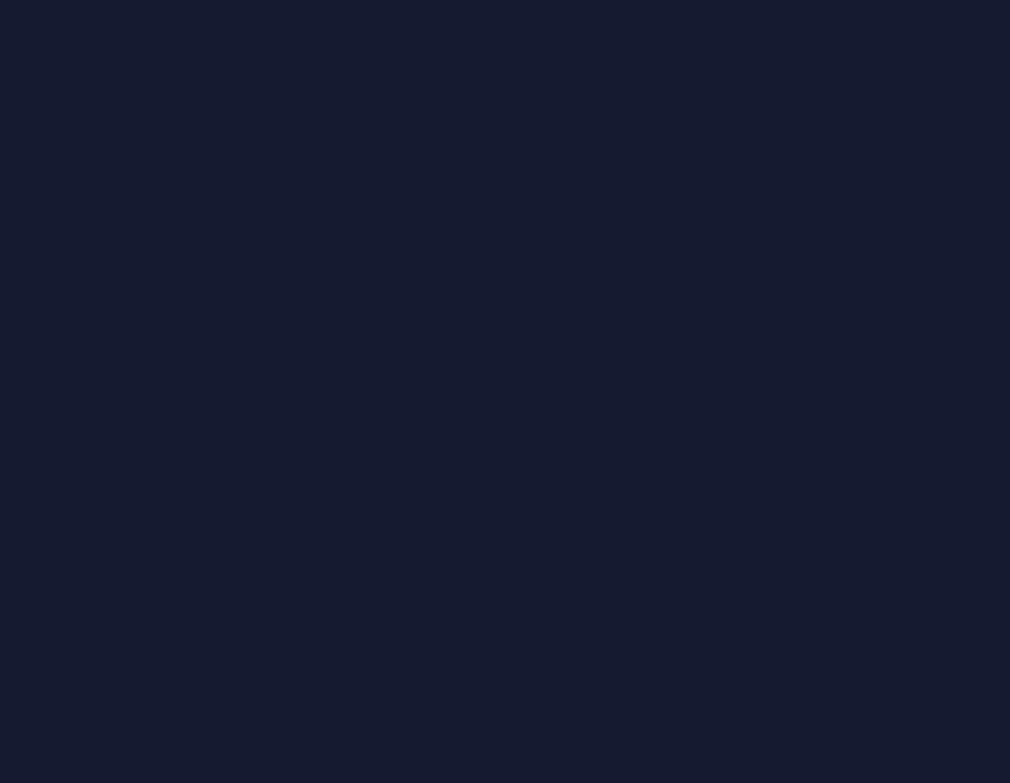 scroll, scrollTop: 0, scrollLeft: 0, axis: both 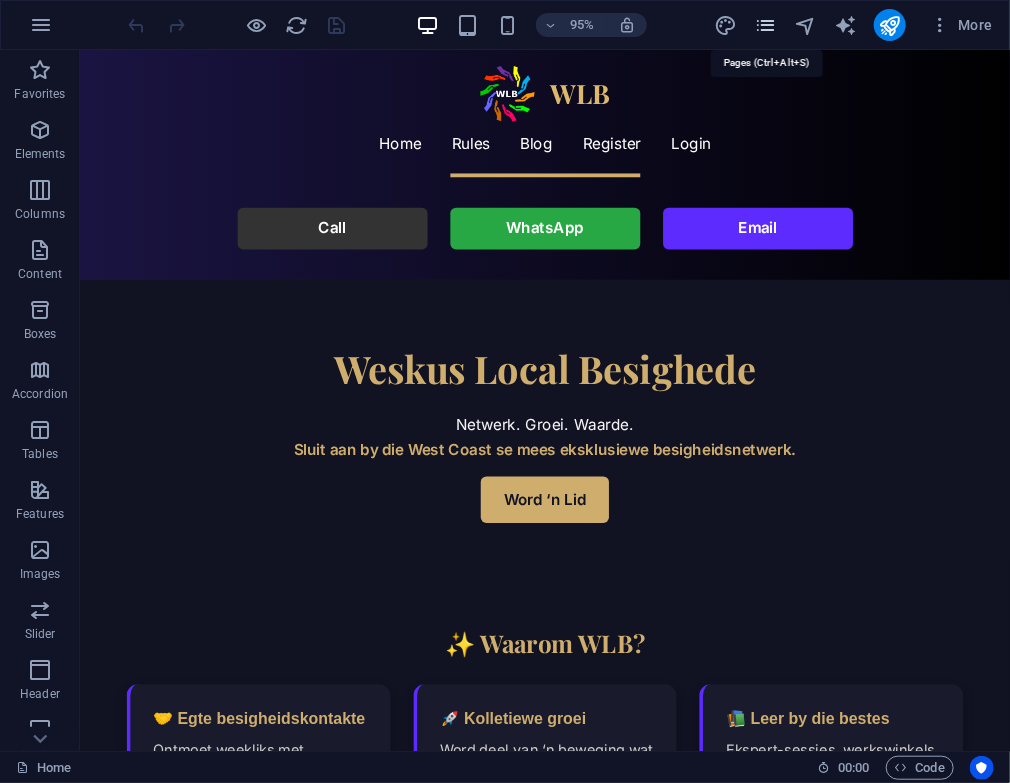 click at bounding box center [765, 25] 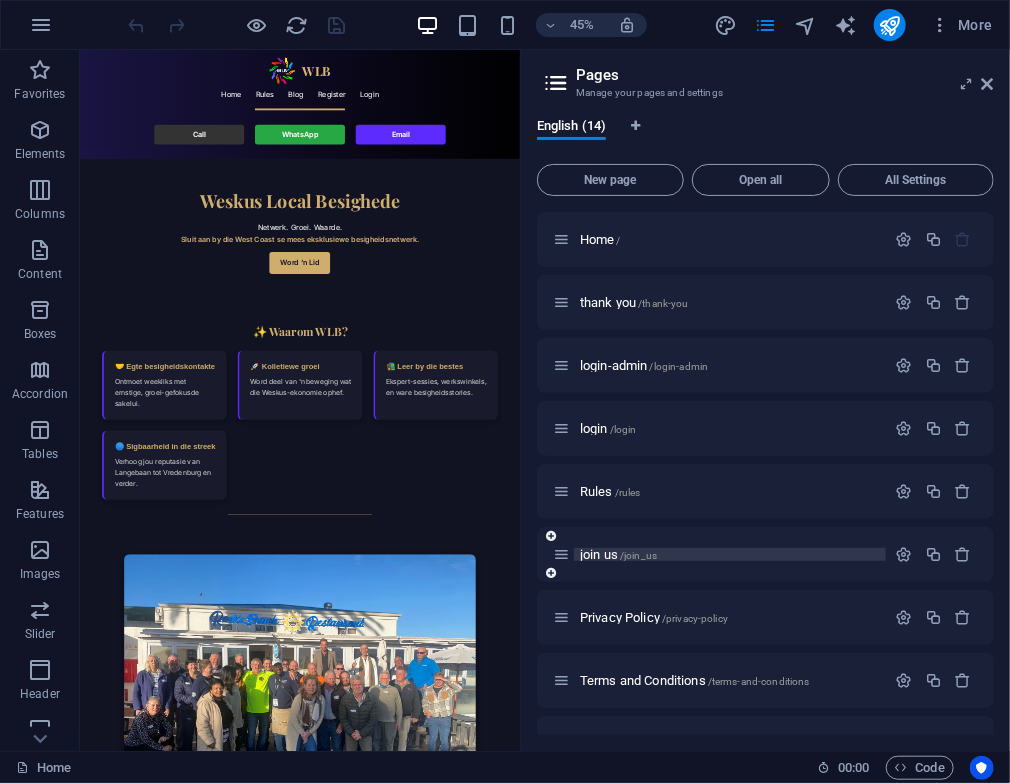 click on "join us /join_us" at bounding box center [618, 554] 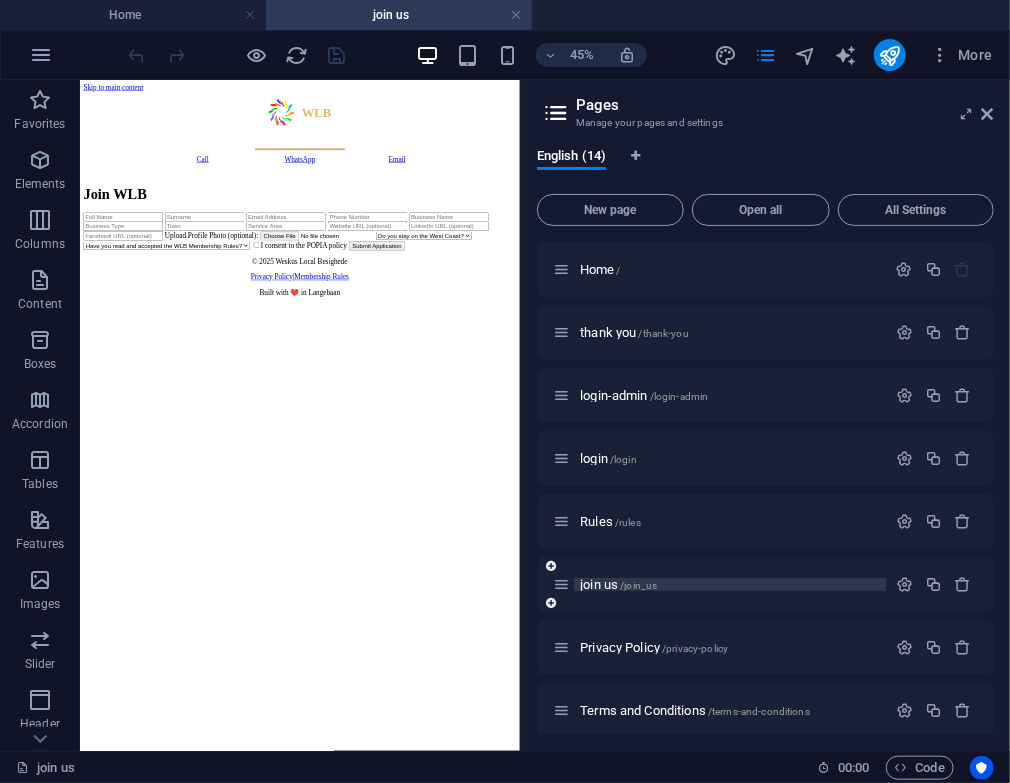 scroll, scrollTop: 0, scrollLeft: 0, axis: both 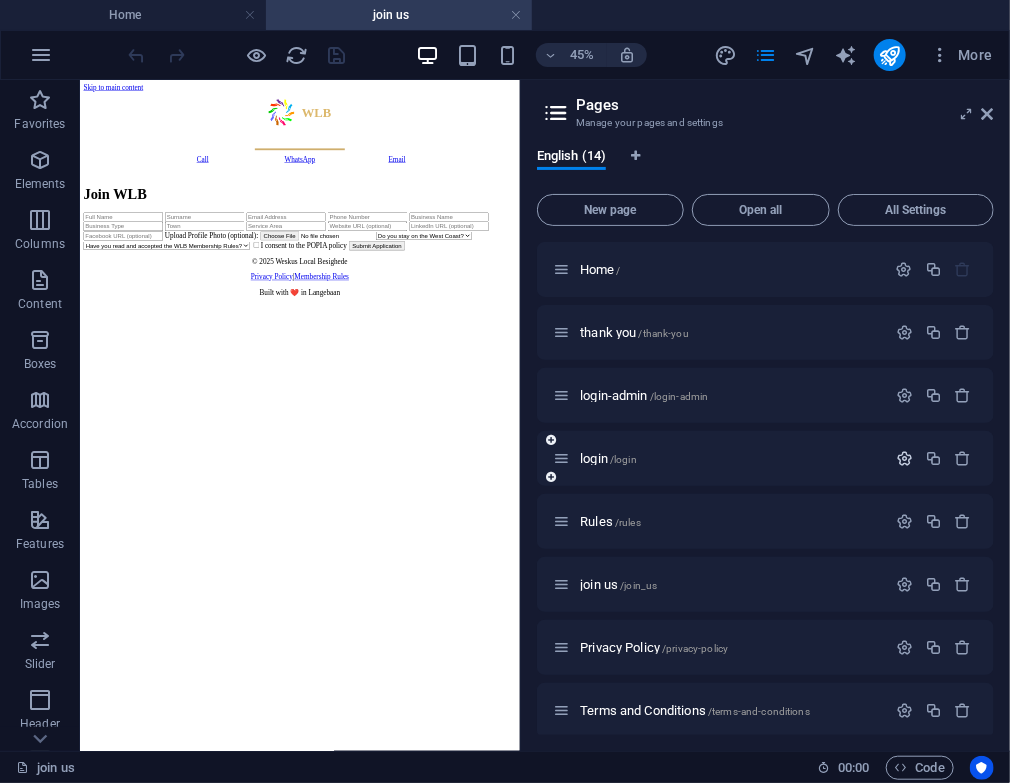 click at bounding box center (904, 458) 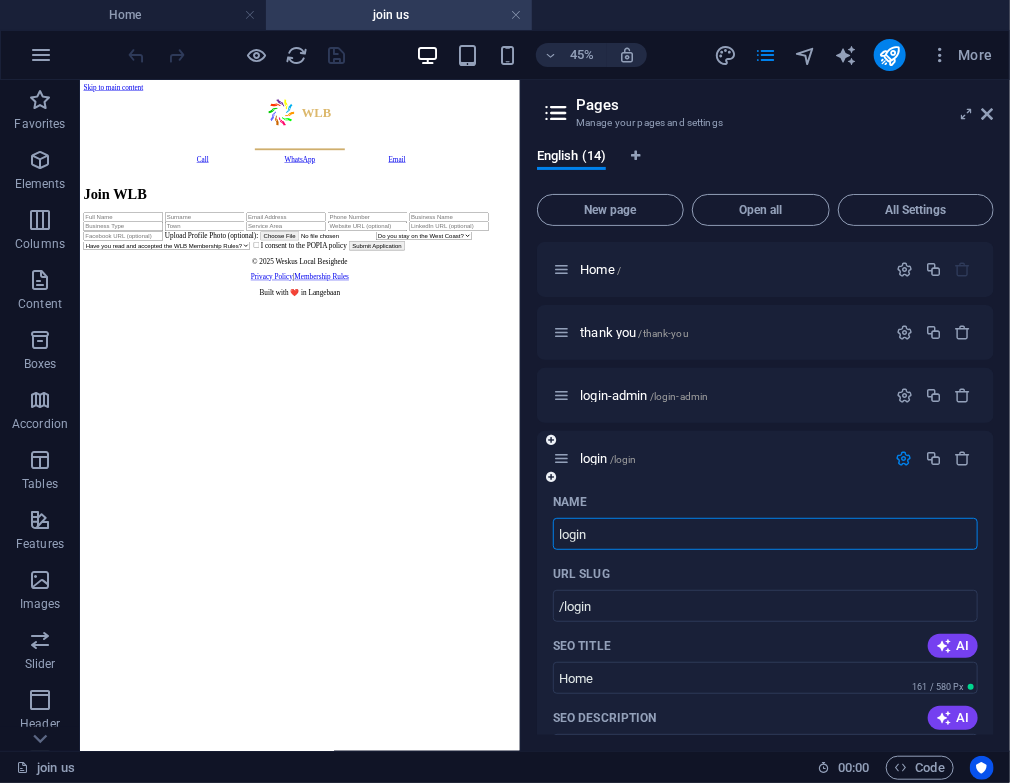 click at bounding box center (561, 458) 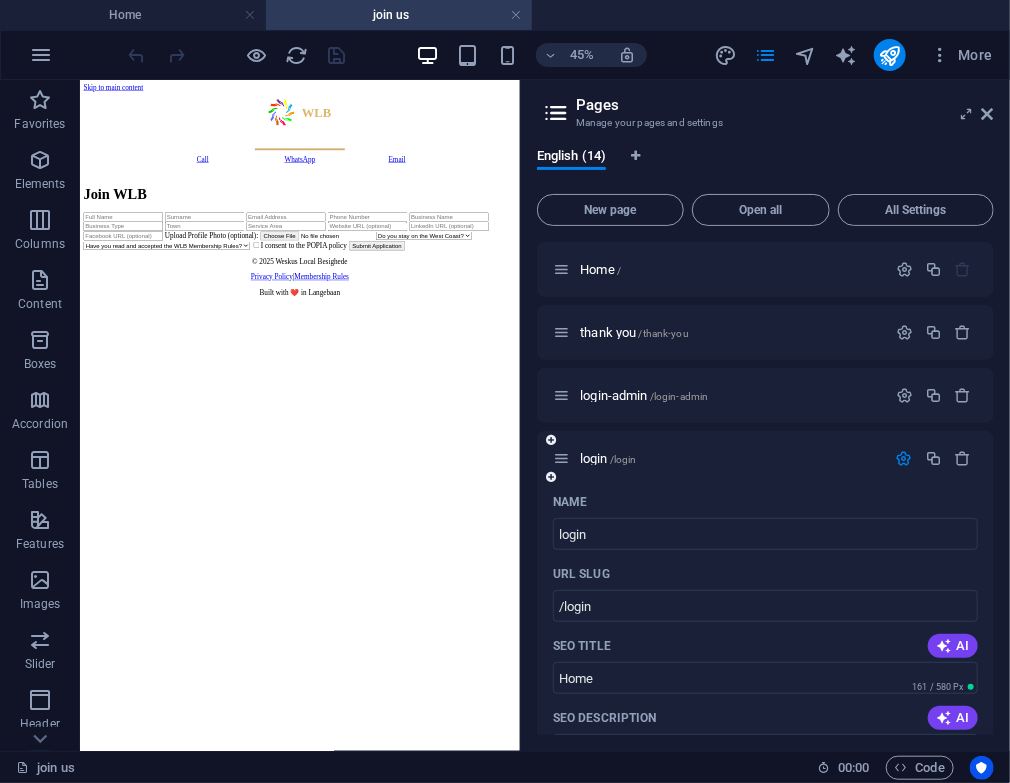 click at bounding box center (904, 458) 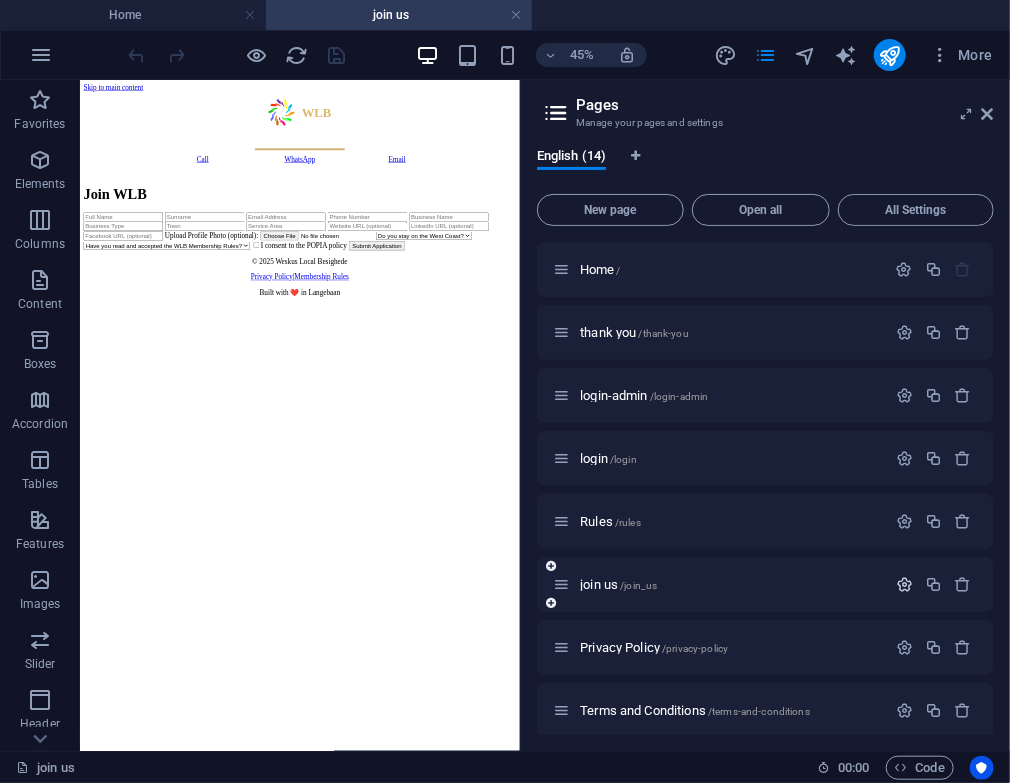 click at bounding box center [904, 584] 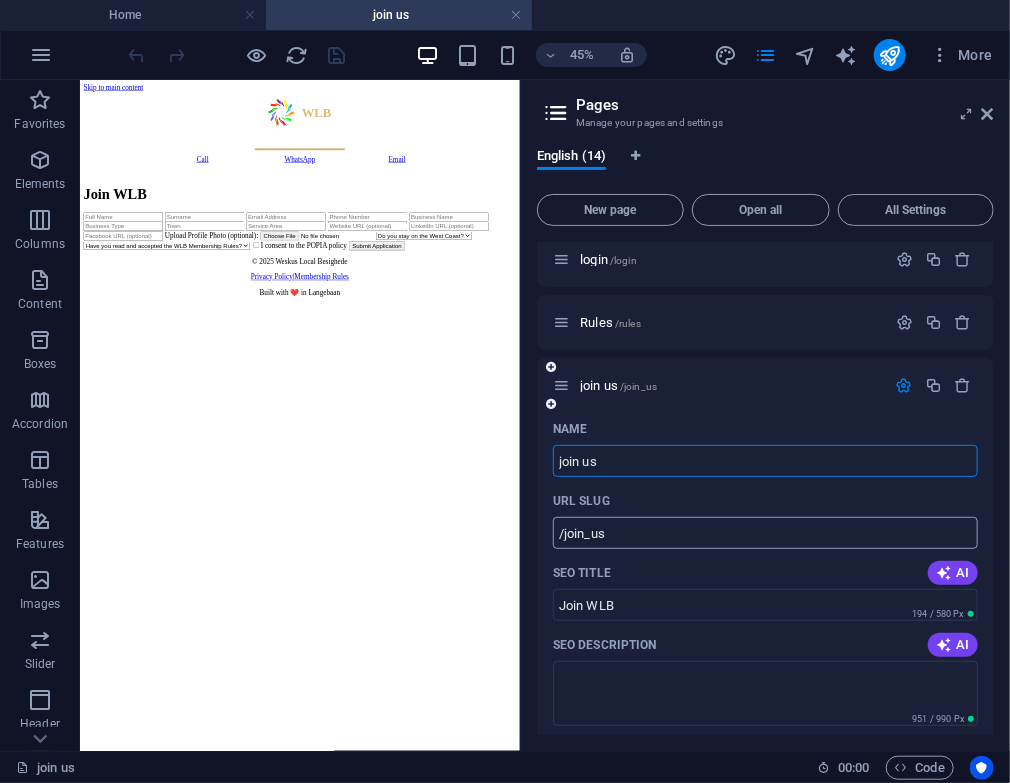 scroll, scrollTop: 200, scrollLeft: 0, axis: vertical 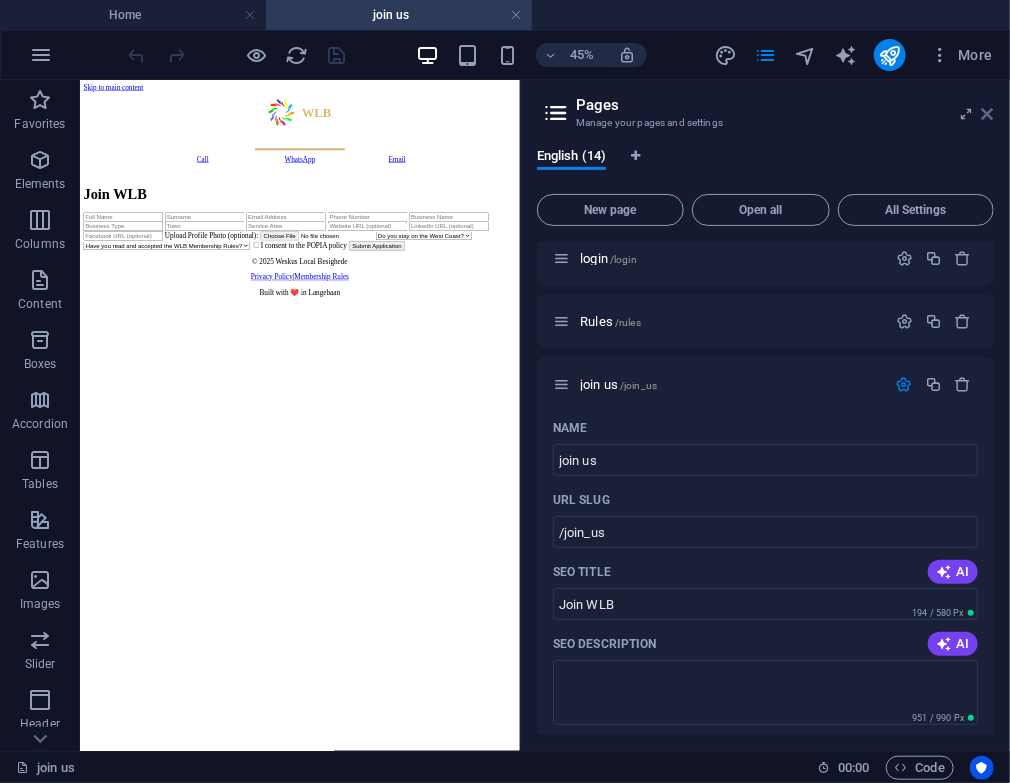 click at bounding box center (988, 114) 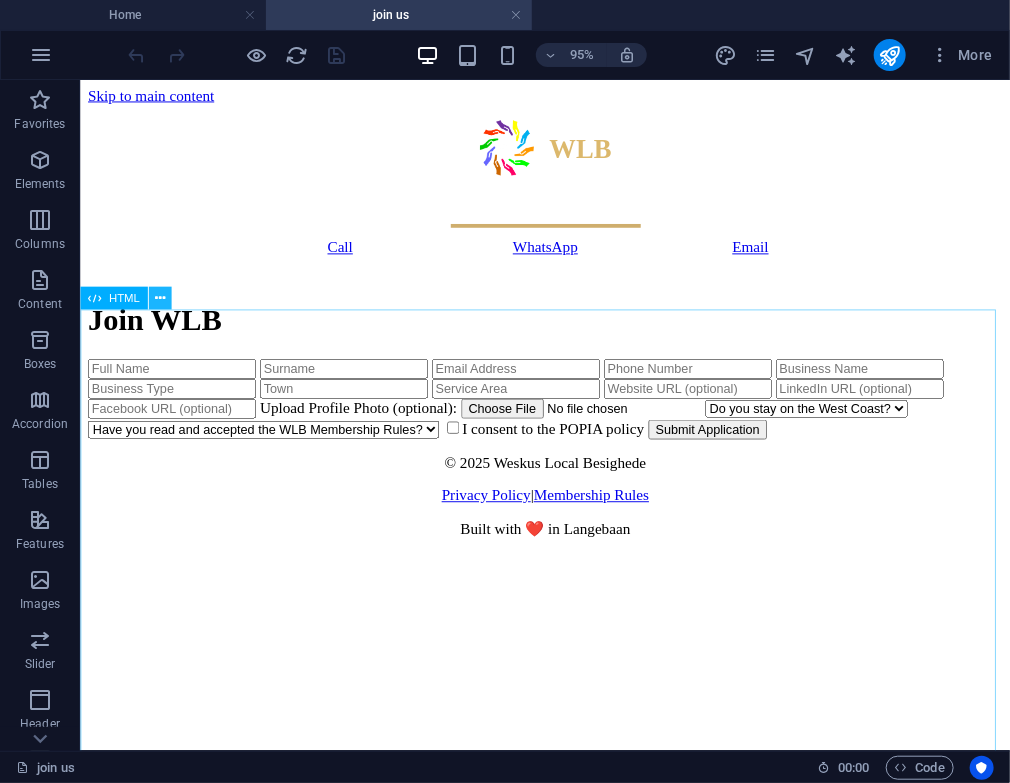 click at bounding box center (159, 299) 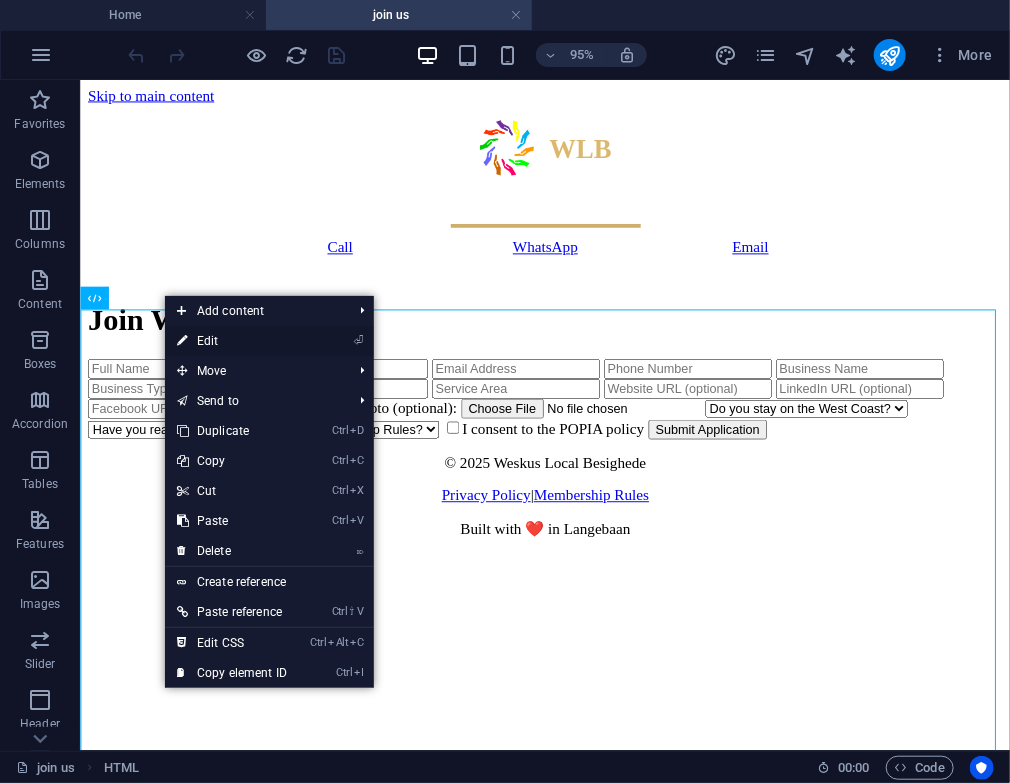 click on "⏎  Edit" at bounding box center (232, 341) 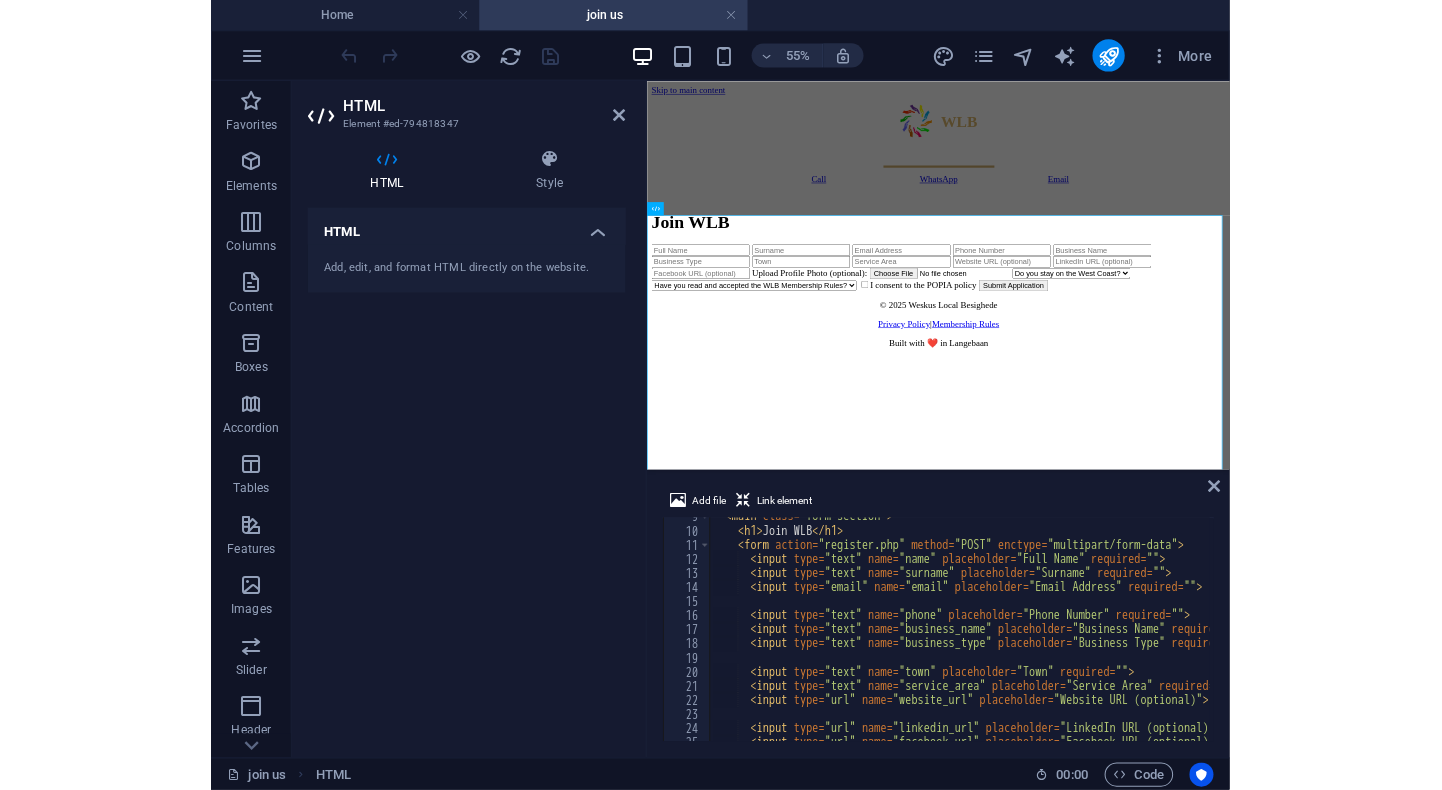 scroll, scrollTop: 180, scrollLeft: 0, axis: vertical 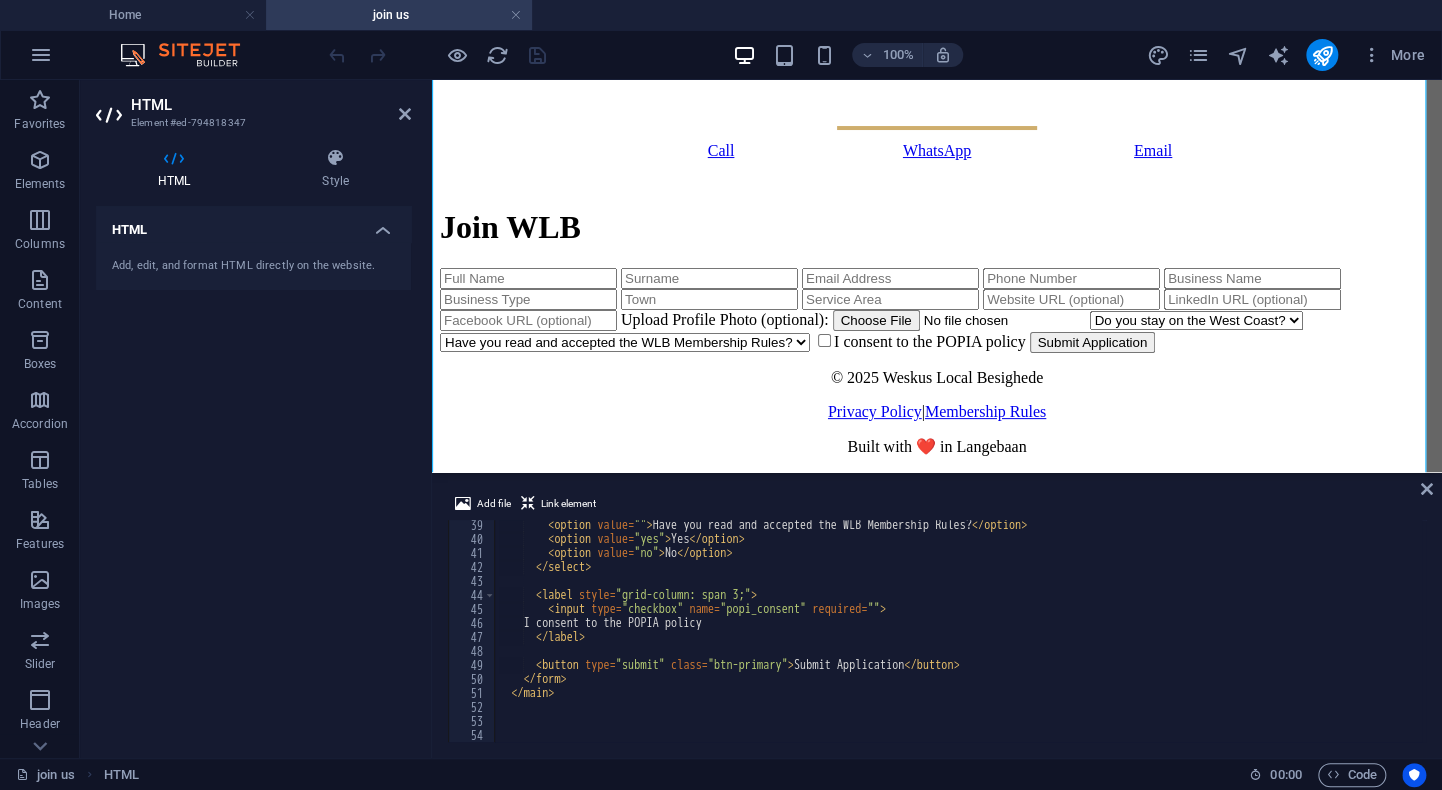 type on "<button type="submit" class="btn-primary">Submit Application</button>" 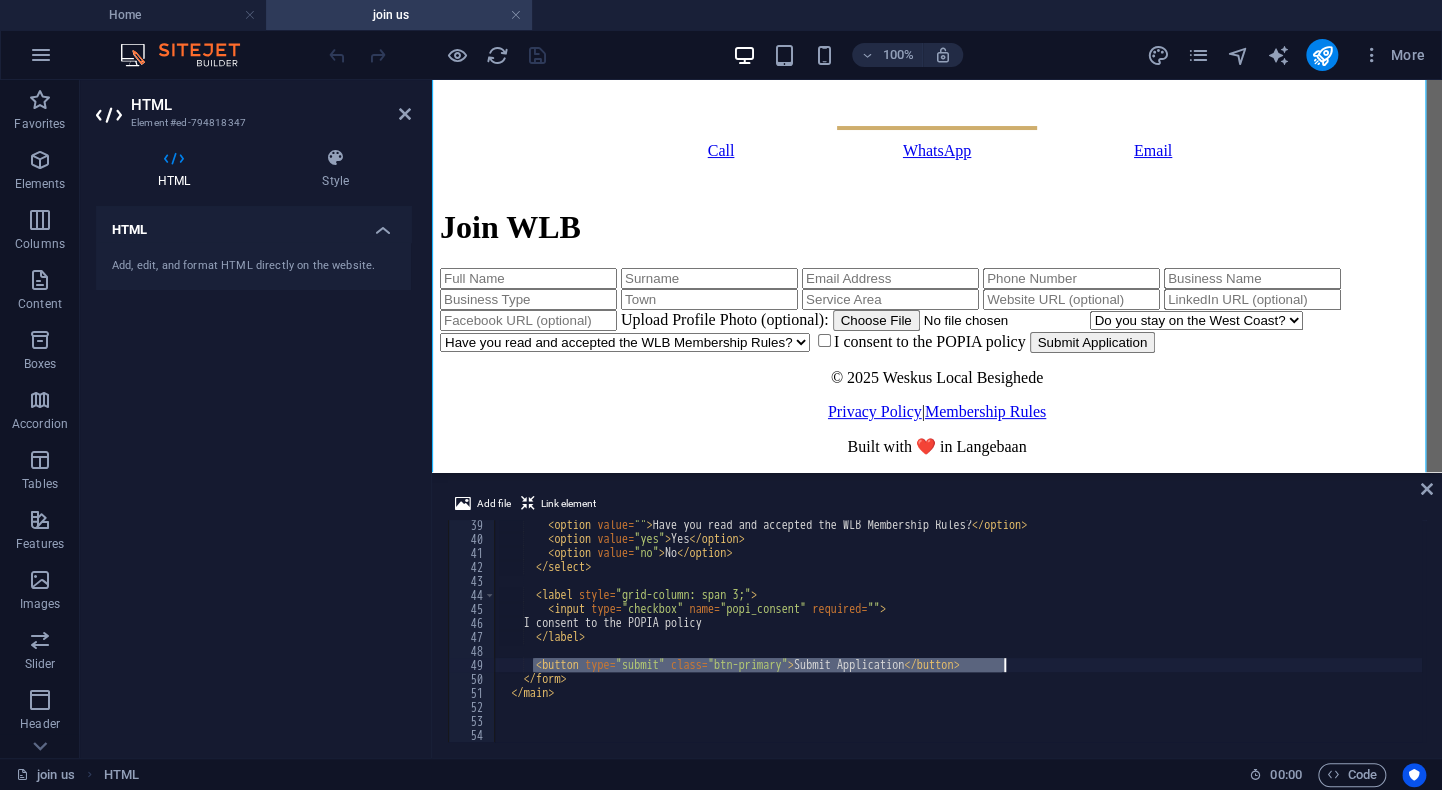 drag, startPoint x: 536, startPoint y: 662, endPoint x: 1147, endPoint y: 663, distance: 611.0008 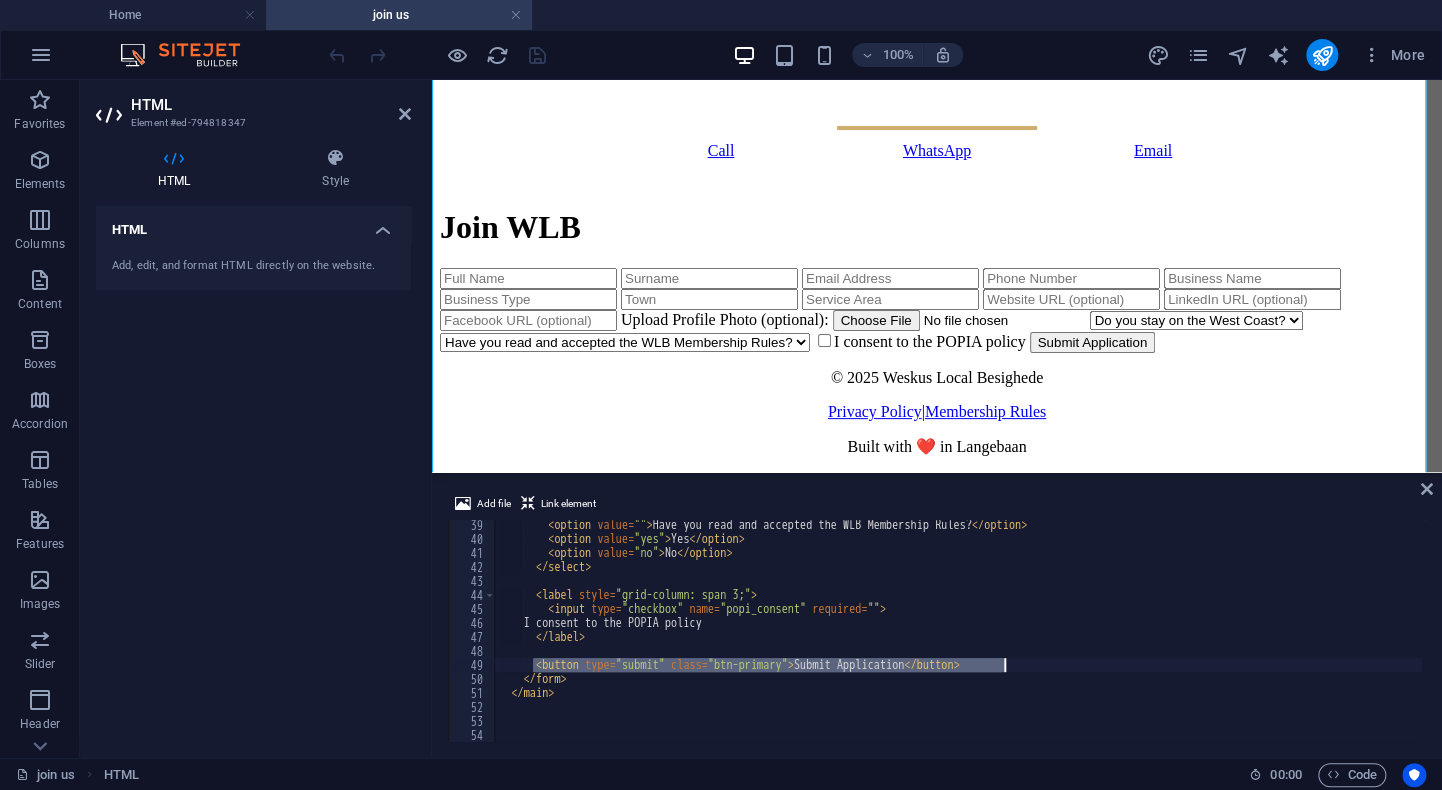 click on "XXXXXXXXXXXXXXXXXXXXXXXXXXXXXXXXXXXXXXXXXXXXXXXXXXXXXXXXXXXXXXXXXXXXXXXXXXXXXXXXXXXXXXXXXXXXXXXXXXXXXXXXXXXXXXXXXXXXXXXXXXXXXXXXXXXXXXXXXXXXXXXXXXXXXXXXXXXXXXXXXXXXXXXXXXXXXXXXXXXXXXXXXXXXXXXXXXXXXXXXXXXXXXXXXXXXXXXXXXXXXXXXXXXXXXXXXXXXXXXXXXXXXXXXXXXXXXX" at bounding box center (958, 643) 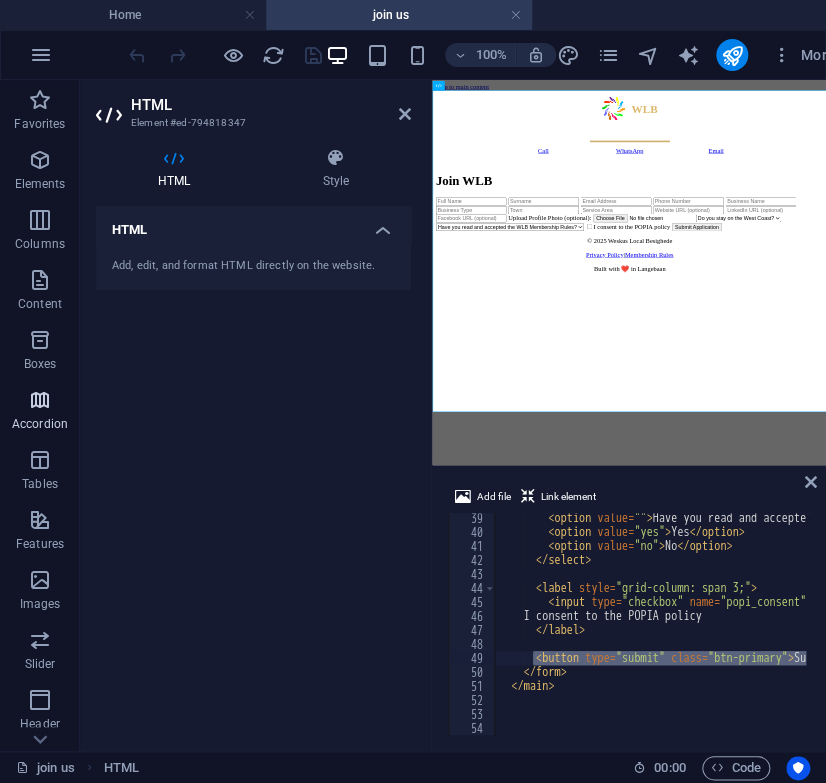 scroll, scrollTop: 215, scrollLeft: 0, axis: vertical 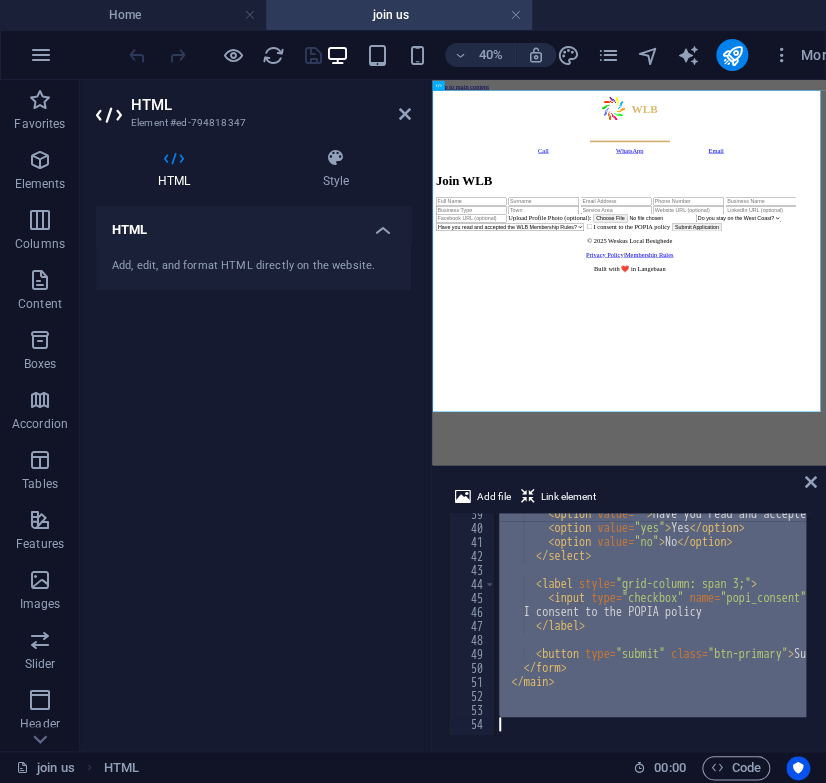 drag, startPoint x: 498, startPoint y: 521, endPoint x: 544, endPoint y: 762, distance: 245.35077 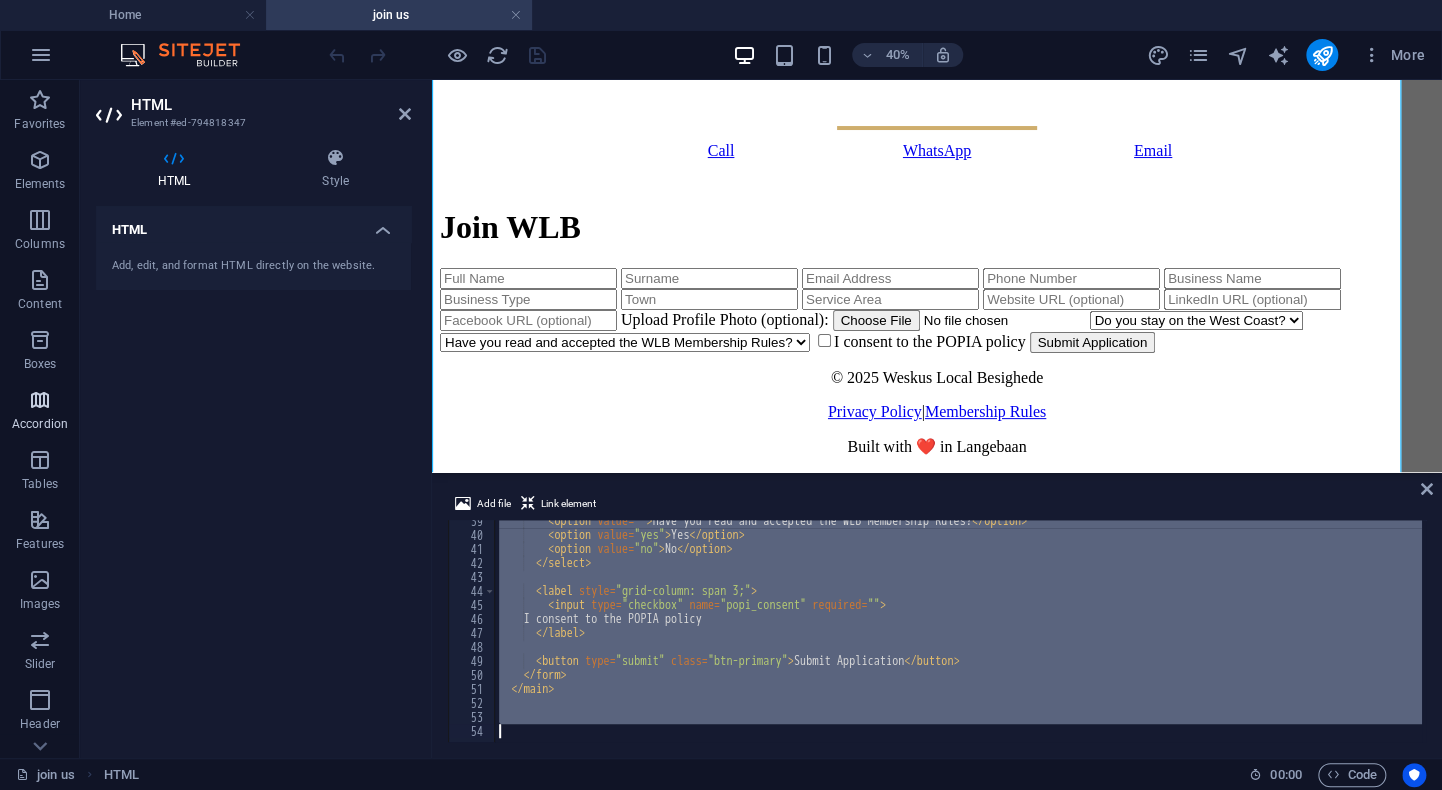scroll, scrollTop: 273, scrollLeft: 0, axis: vertical 